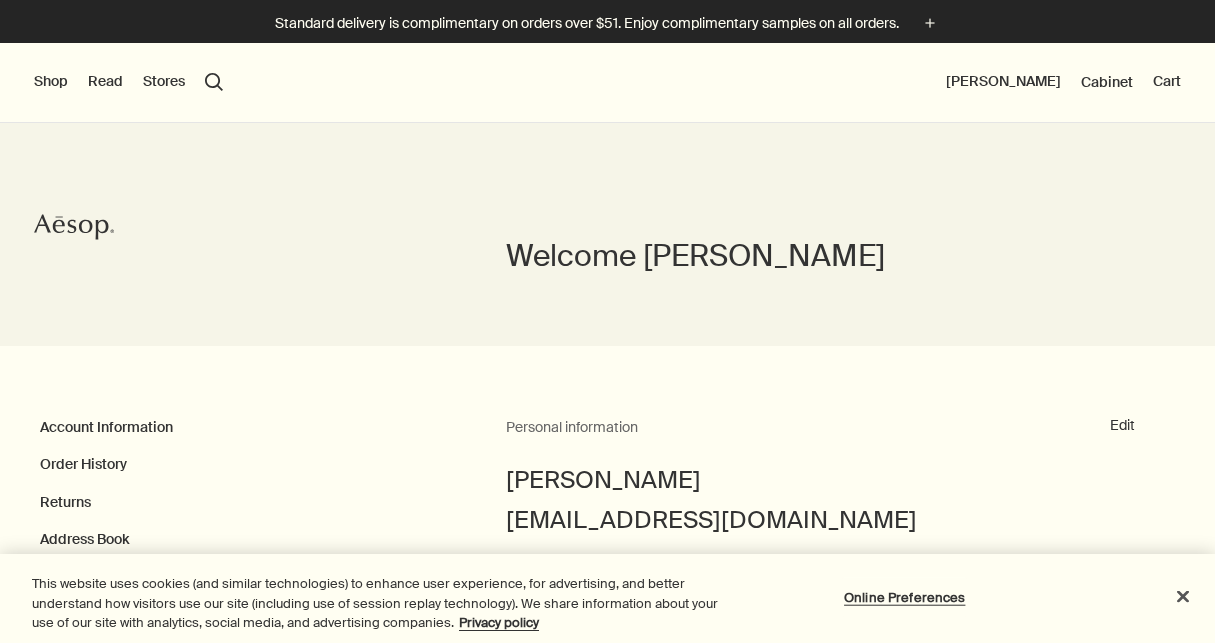 scroll, scrollTop: 0, scrollLeft: 0, axis: both 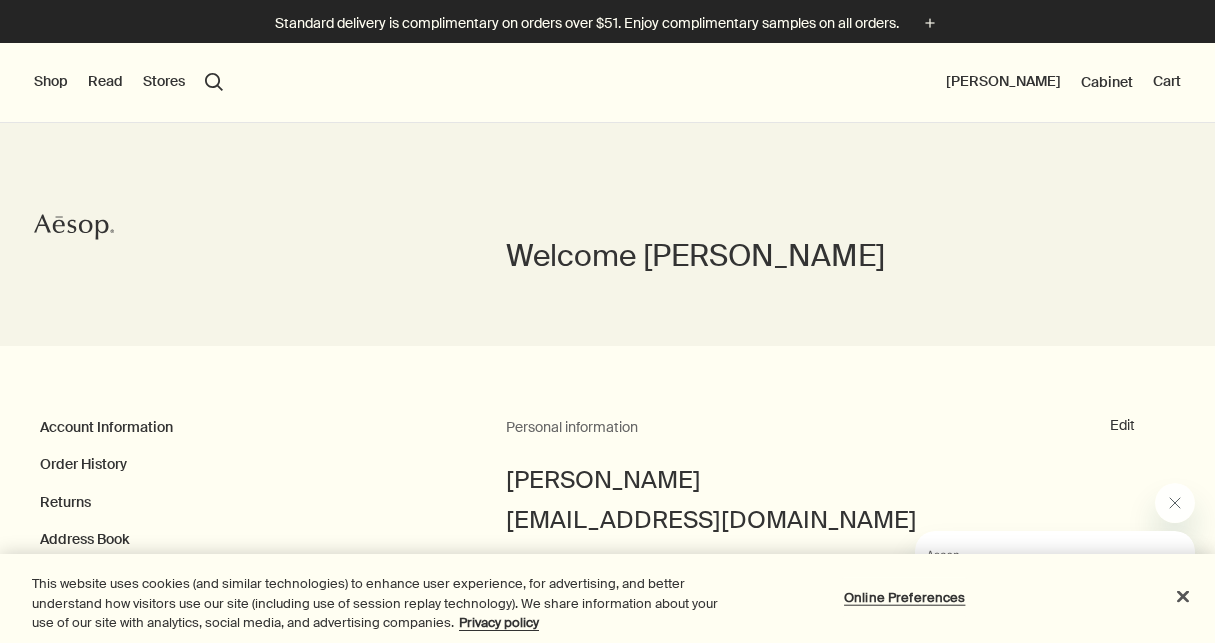 click on "Shop" at bounding box center (51, 82) 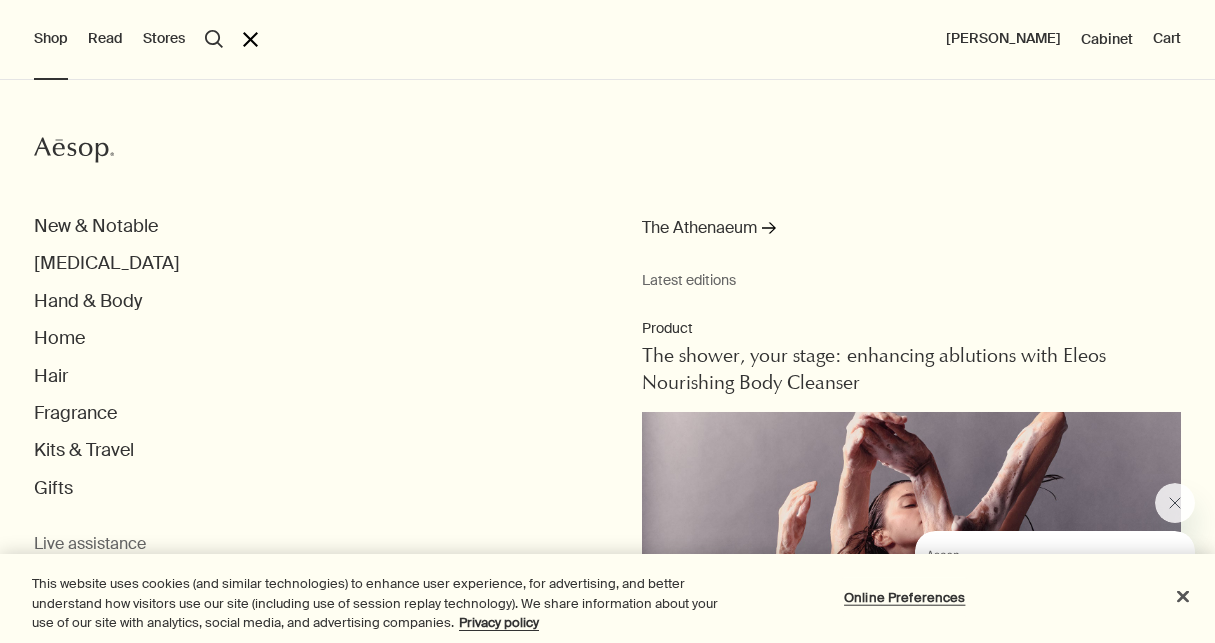 click on "search Search" at bounding box center (214, 39) 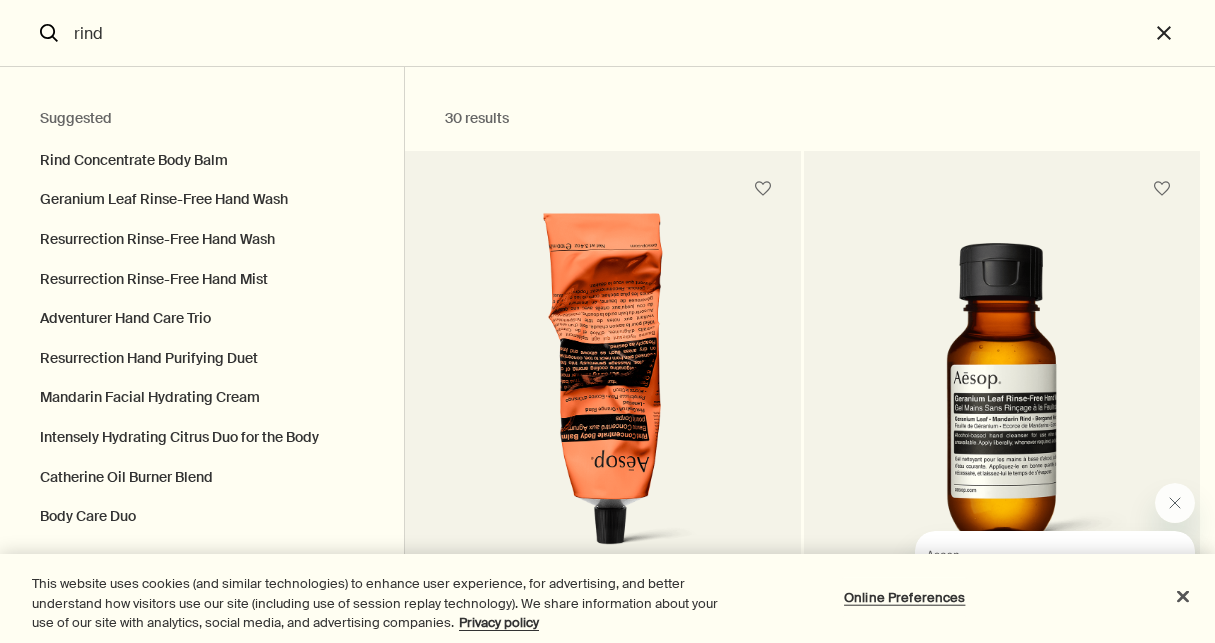 type on "rind" 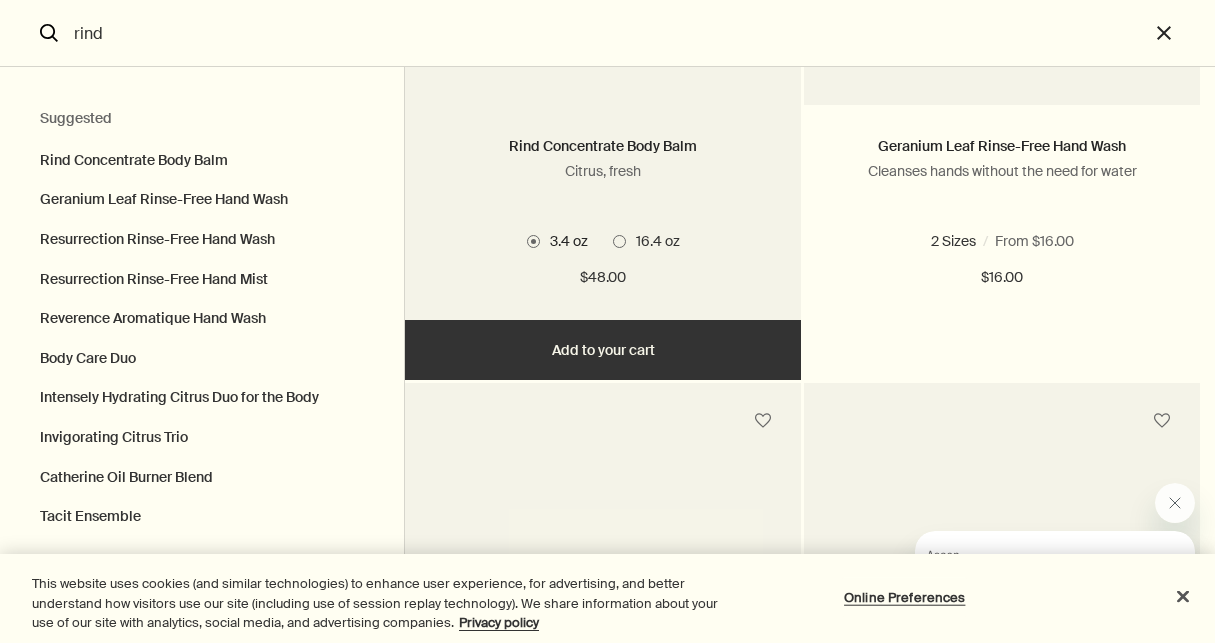 scroll, scrollTop: 497, scrollLeft: 0, axis: vertical 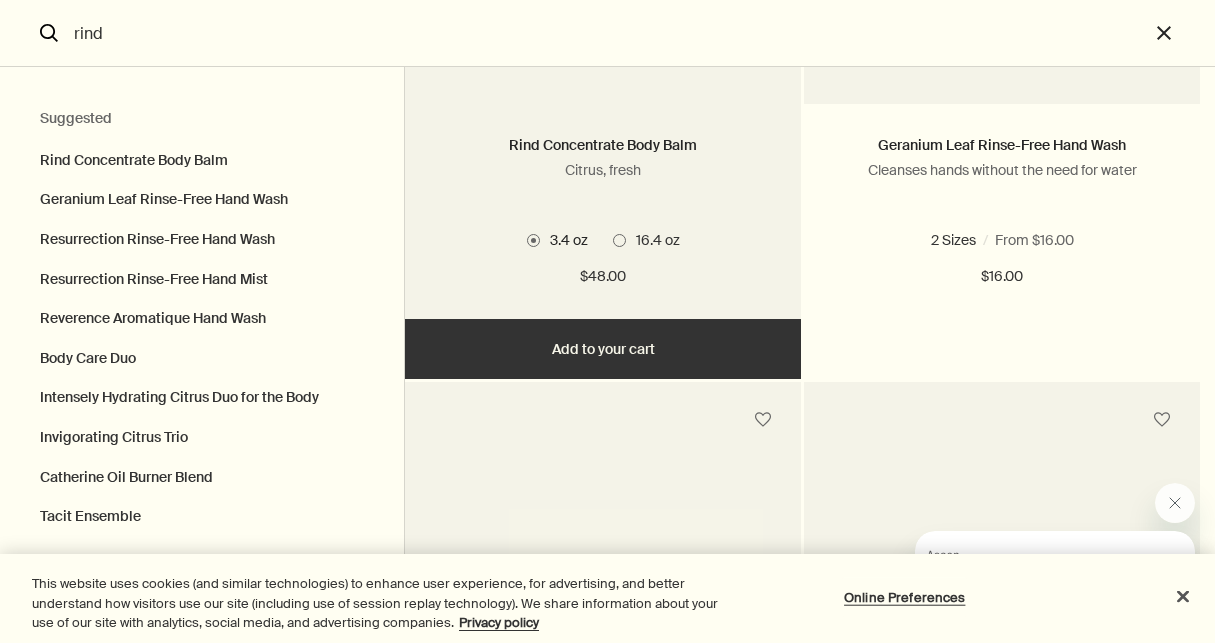 click at bounding box center (619, 240) 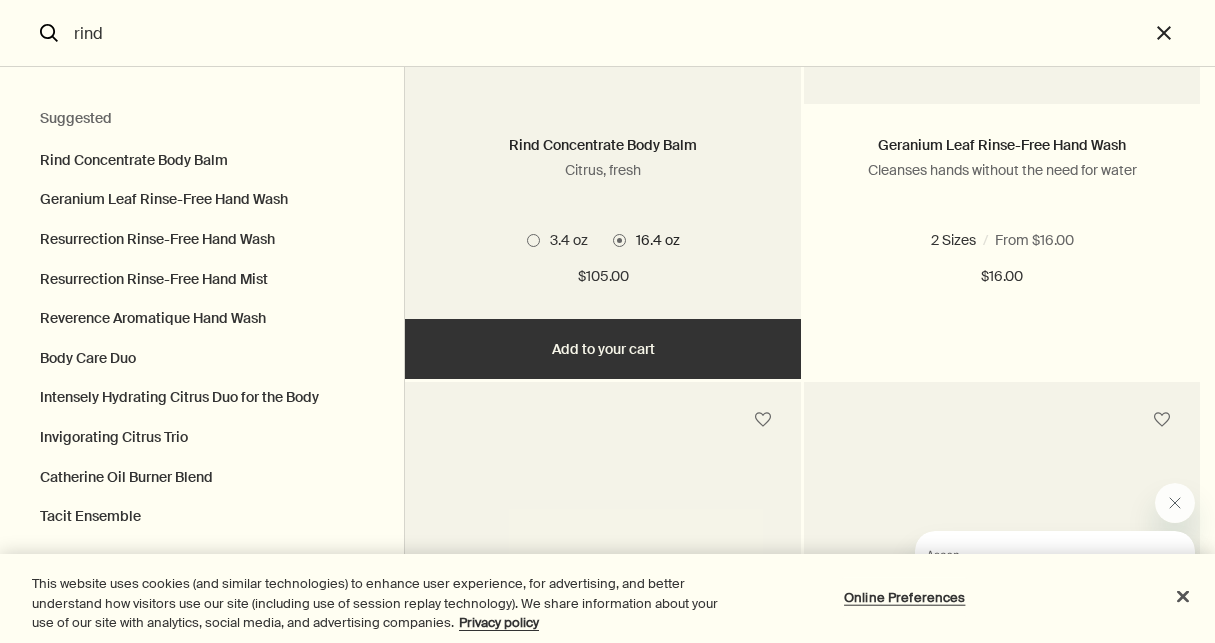 click on "Add Add to your cart" at bounding box center (603, 349) 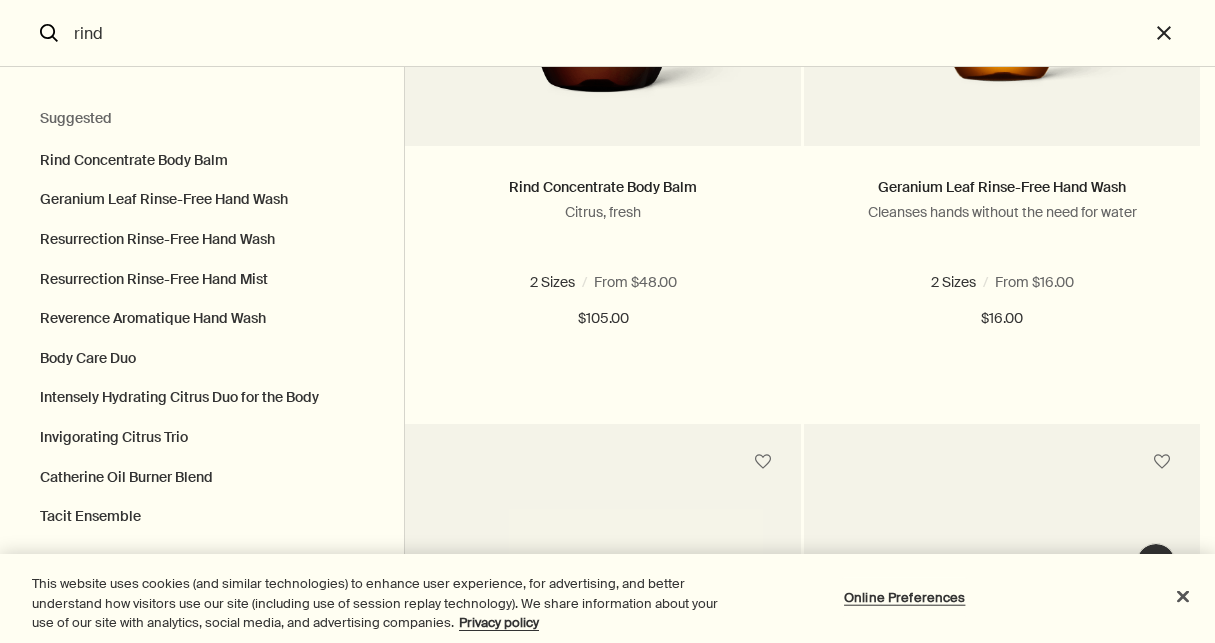 scroll, scrollTop: 0, scrollLeft: 0, axis: both 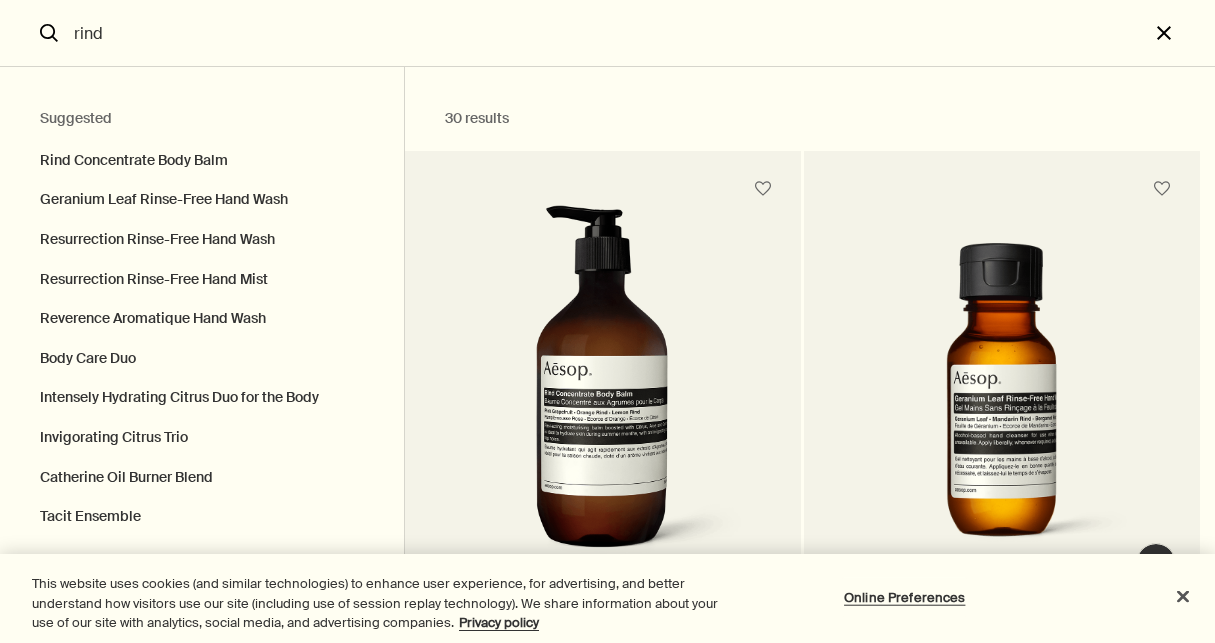 click on "close" at bounding box center (1182, 33) 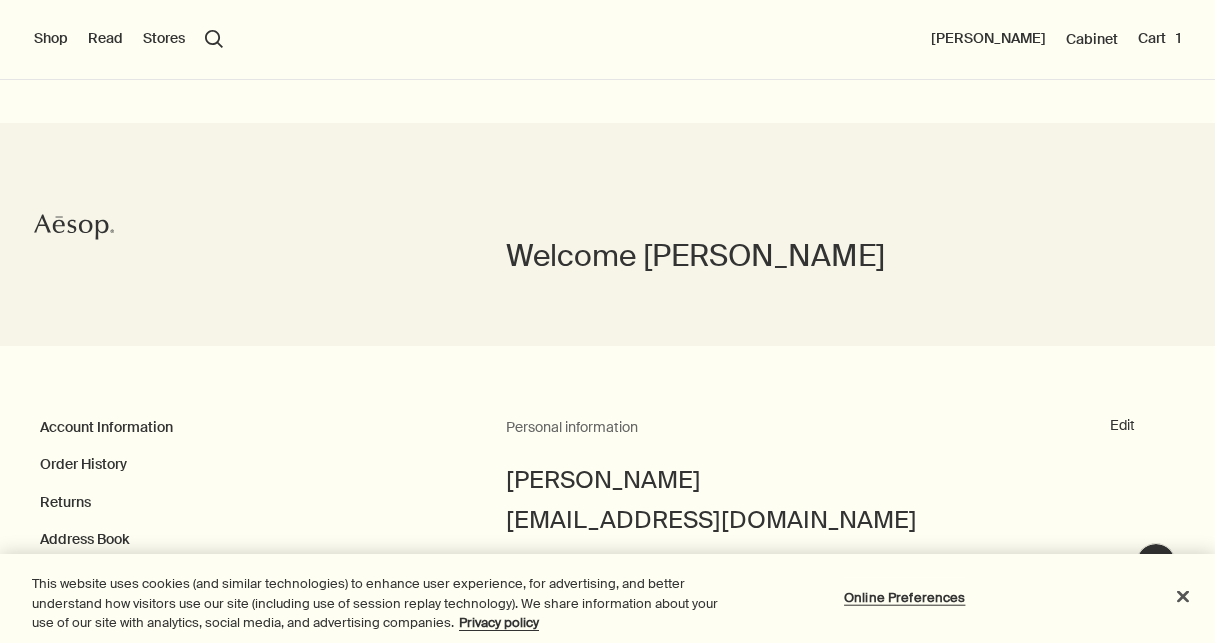 type 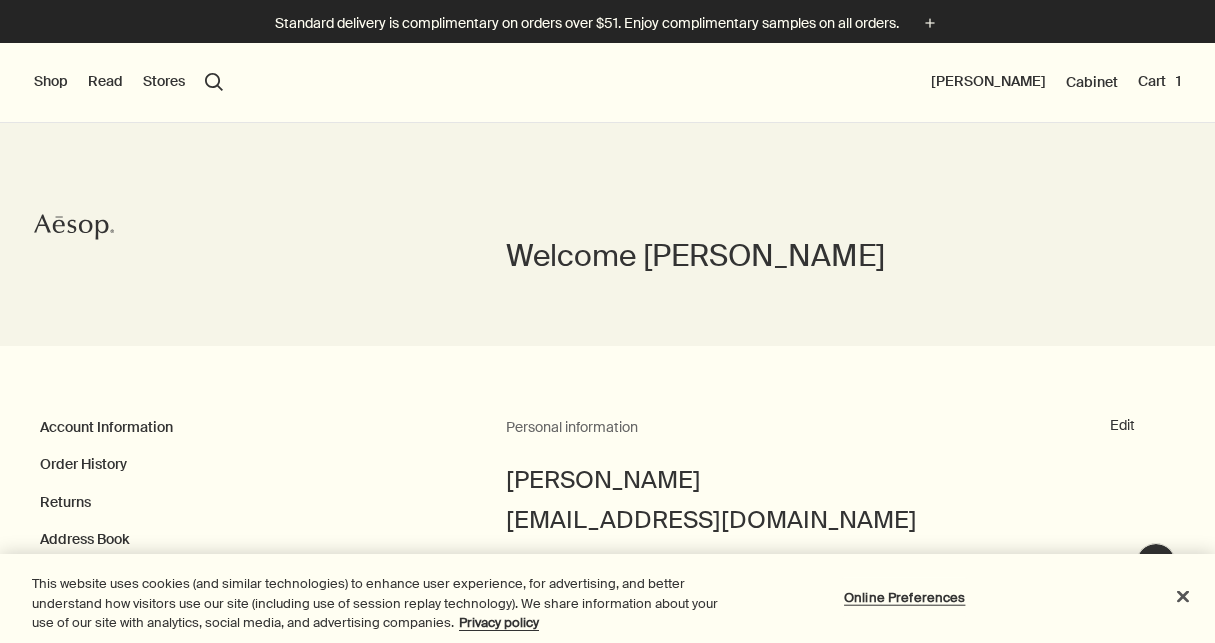 click on "Shop" at bounding box center [51, 82] 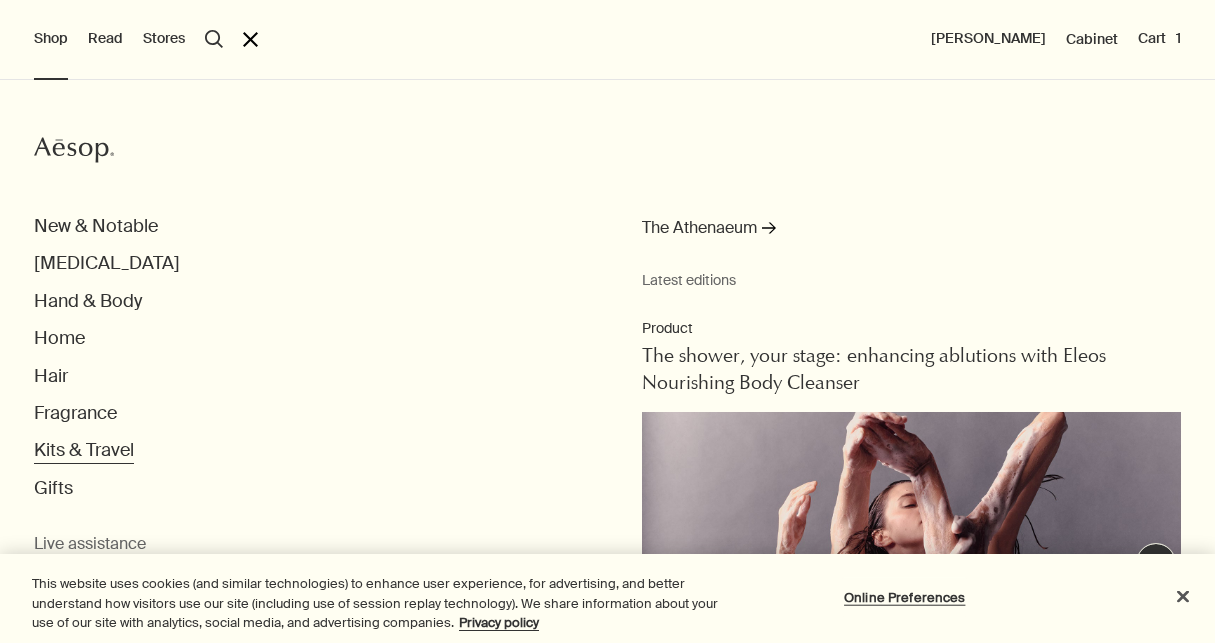 click on "Kits & Travel" at bounding box center (84, 450) 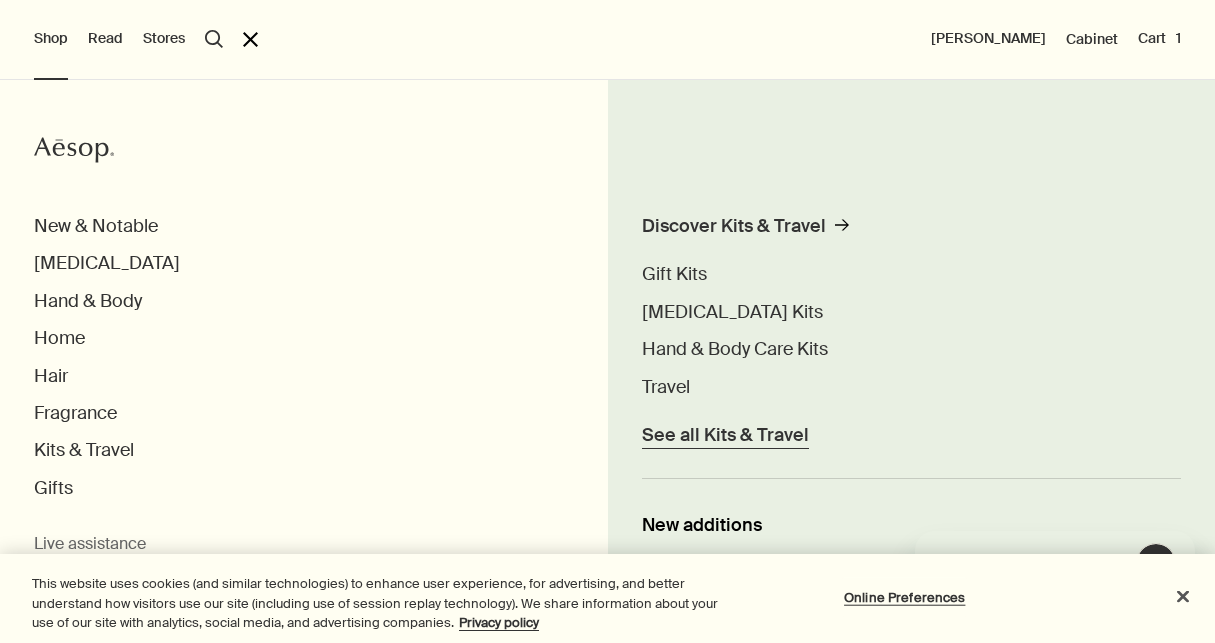 scroll, scrollTop: 0, scrollLeft: 0, axis: both 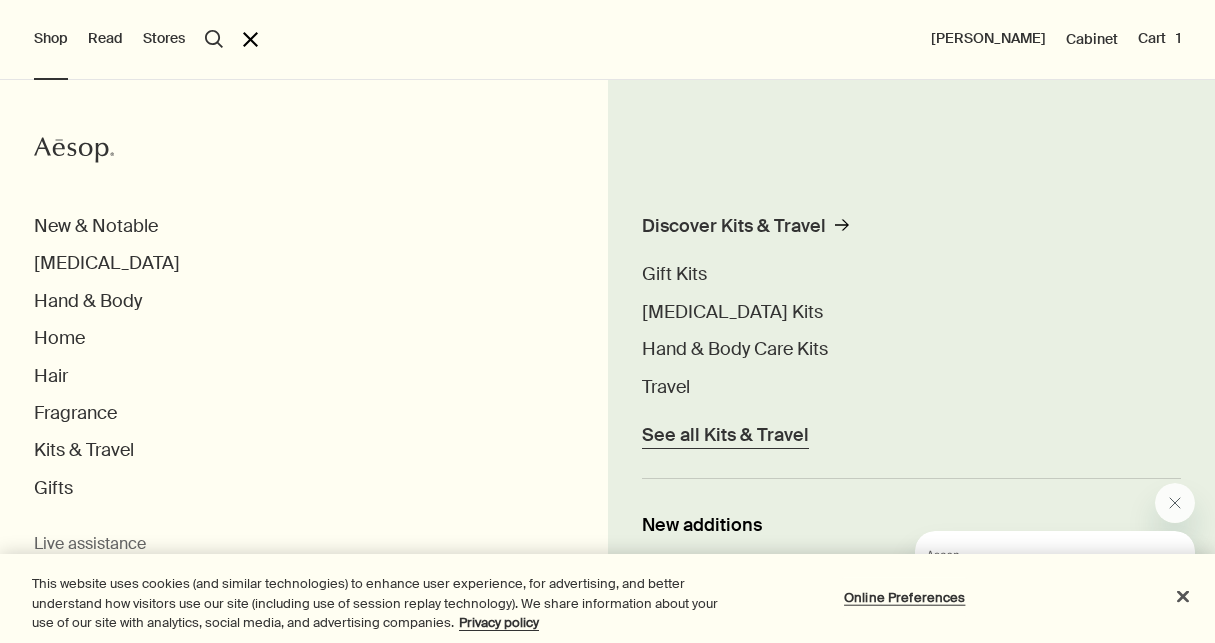 click on "See all Kits & Travel" at bounding box center (725, 435) 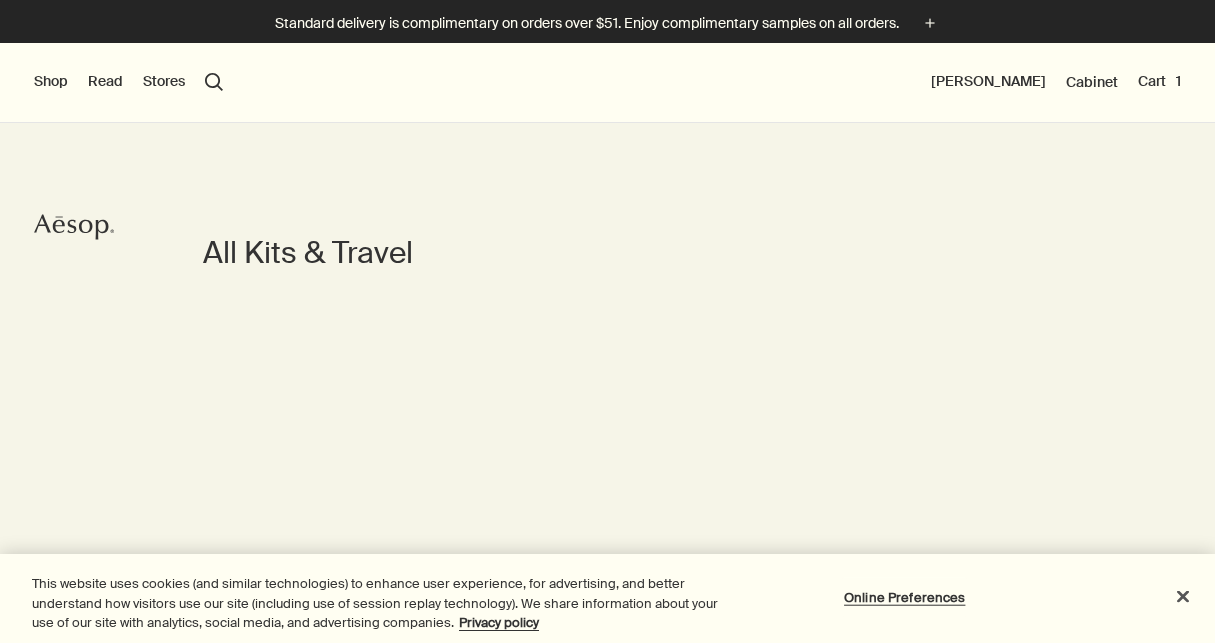 scroll, scrollTop: 0, scrollLeft: 0, axis: both 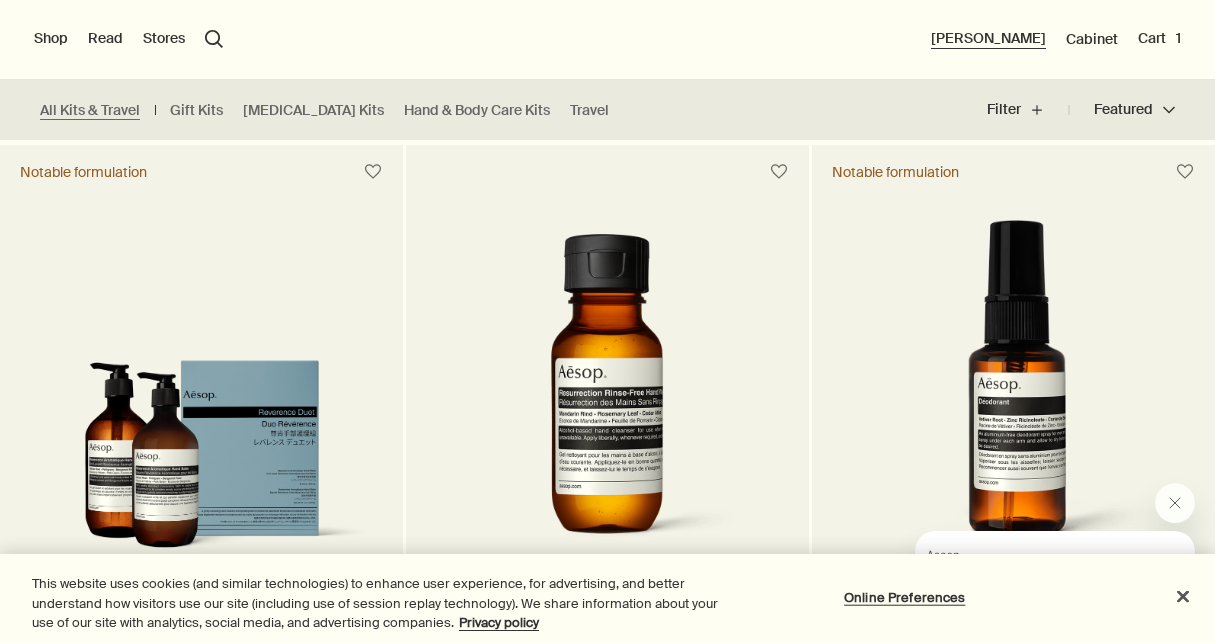 click on "[PERSON_NAME]" at bounding box center [988, 39] 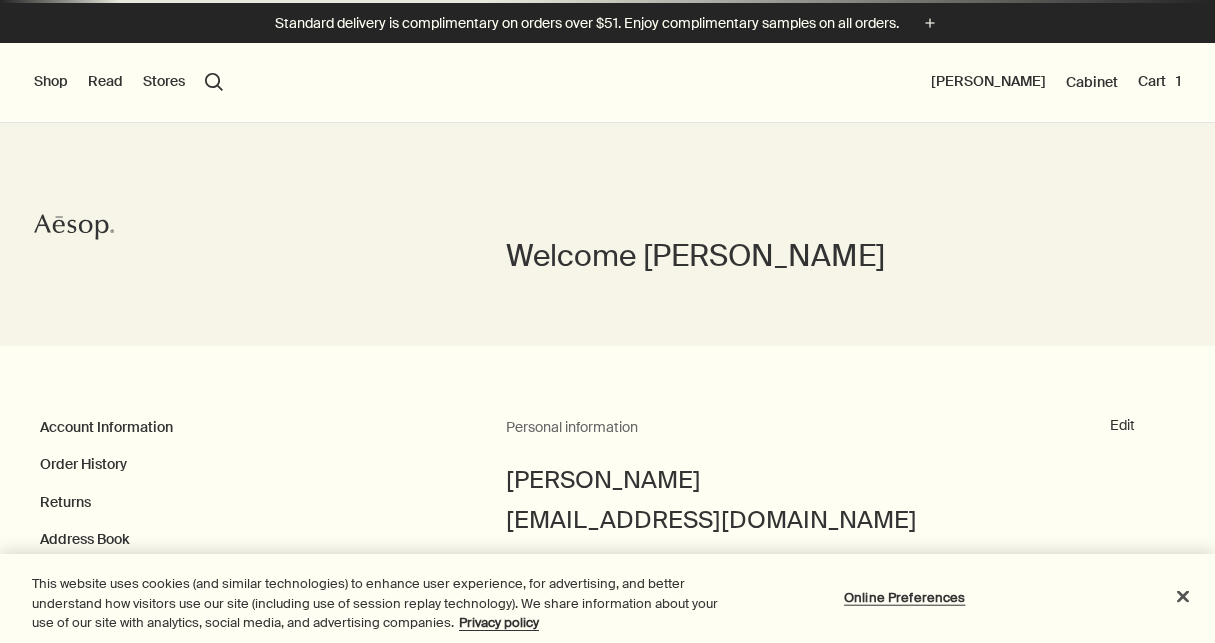 scroll, scrollTop: 0, scrollLeft: 0, axis: both 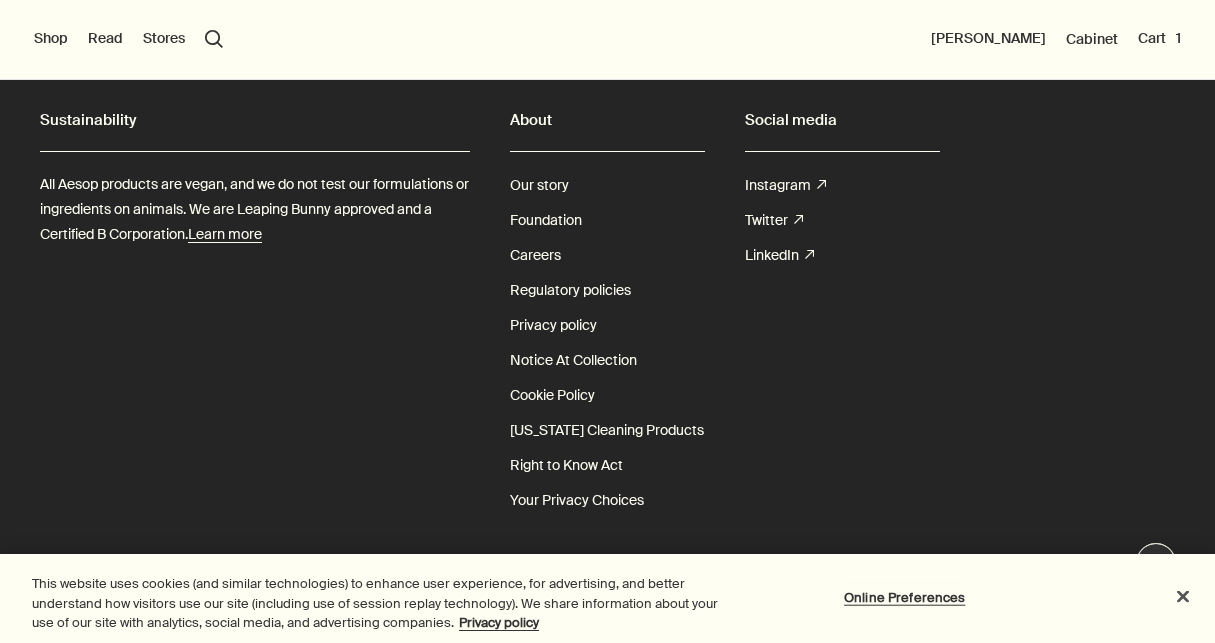 click at bounding box center [518, -1327] 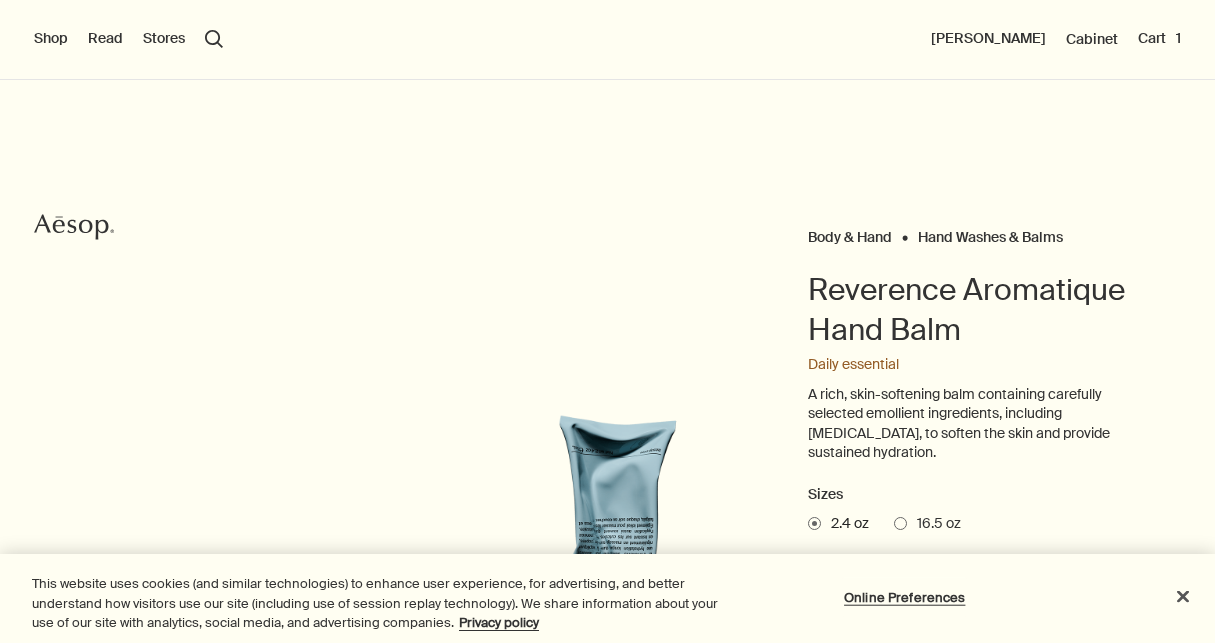 scroll, scrollTop: 0, scrollLeft: 0, axis: both 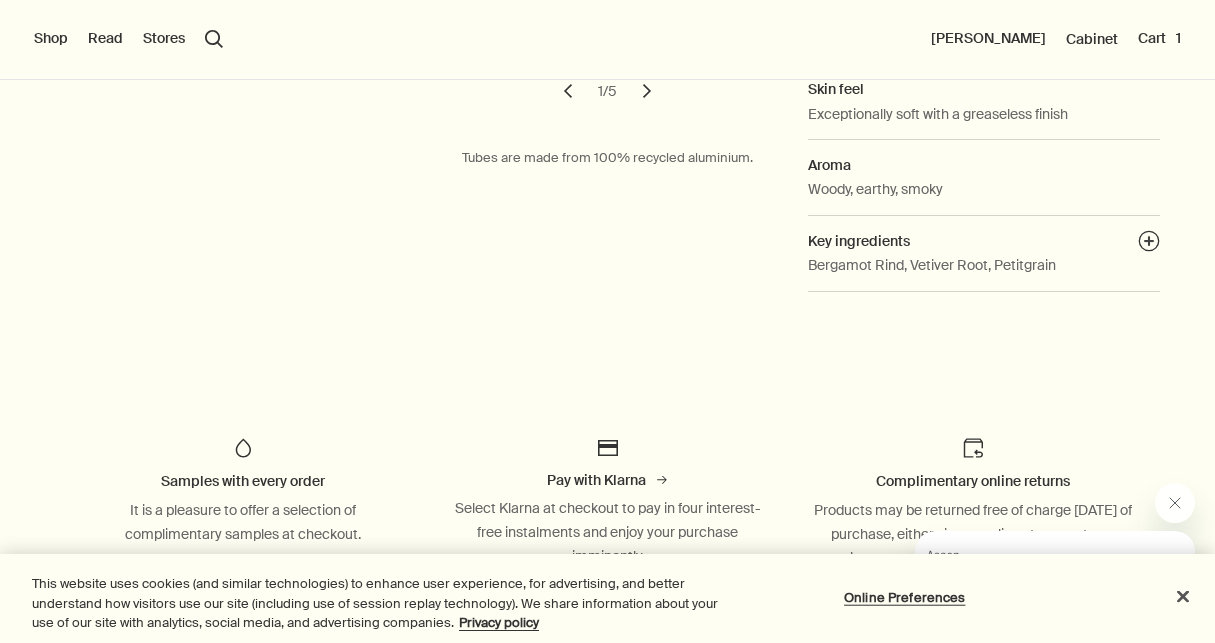 click on "Shop" at bounding box center [51, 39] 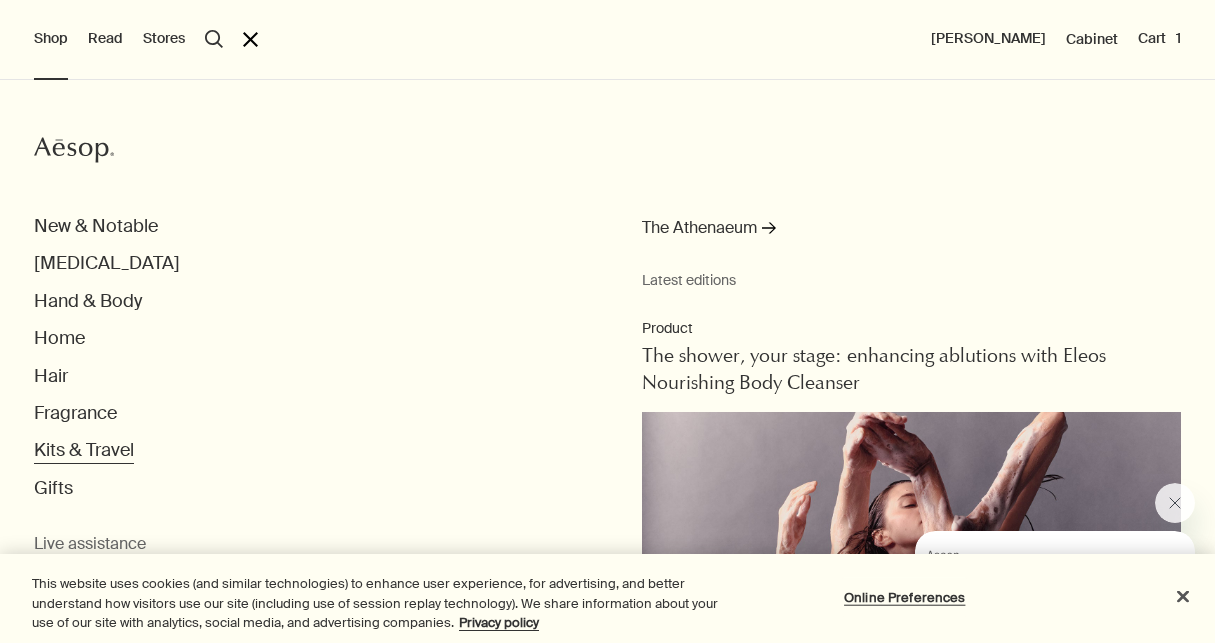 click on "Kits & Travel" at bounding box center [84, 450] 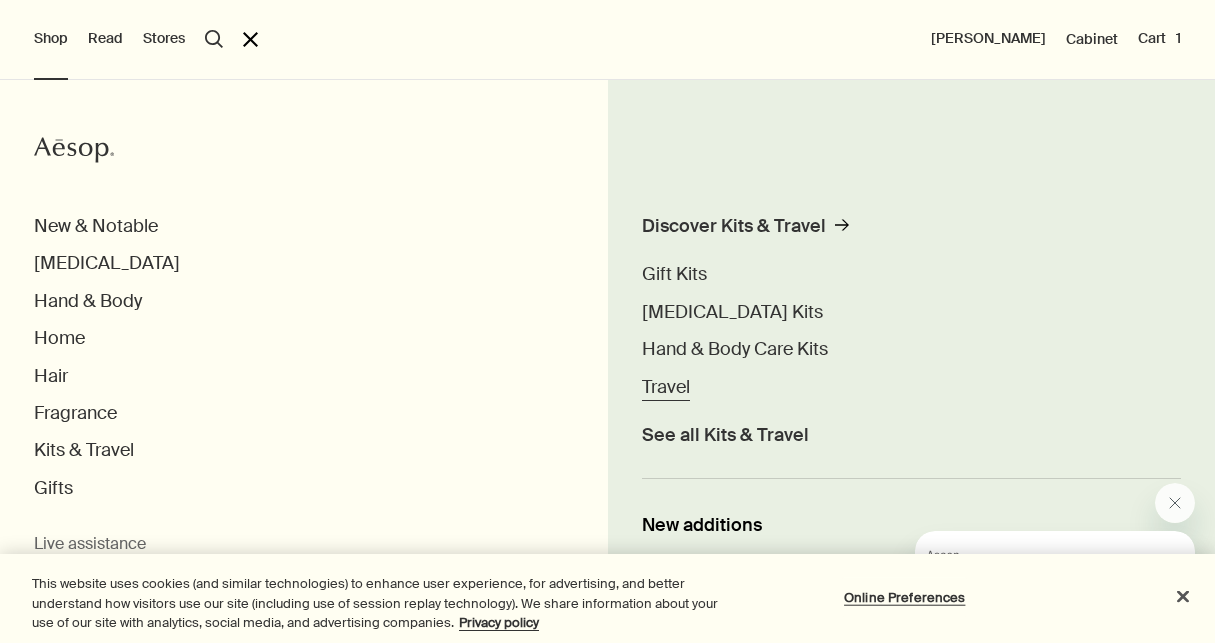click on "Travel" at bounding box center (666, 387) 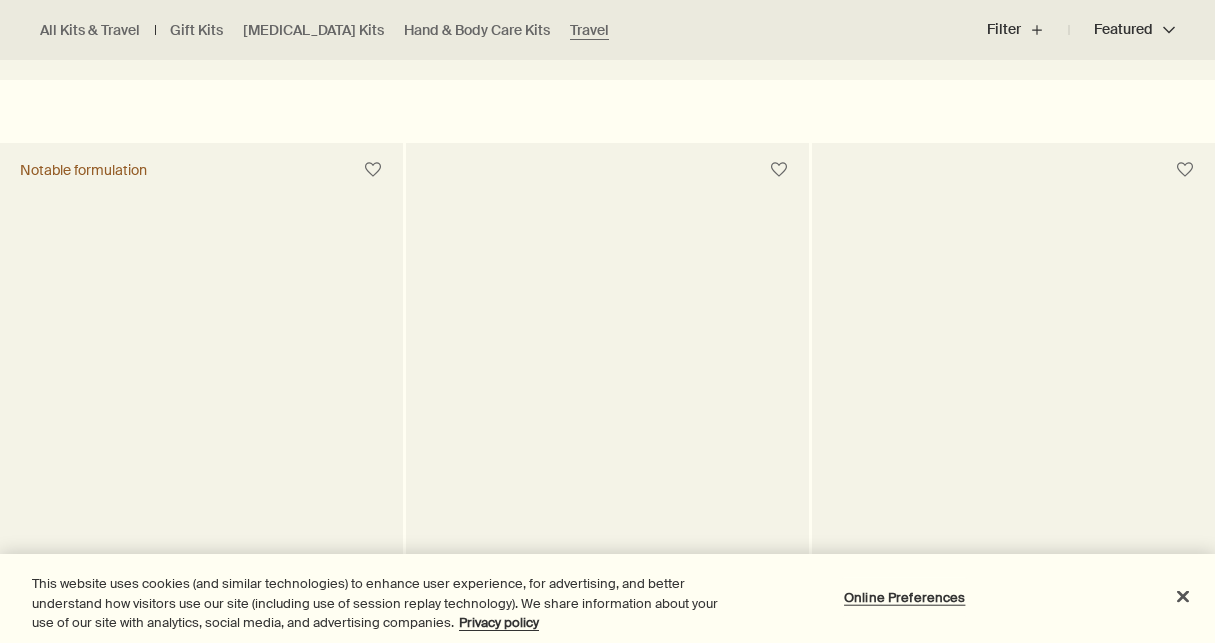 scroll, scrollTop: 644, scrollLeft: 0, axis: vertical 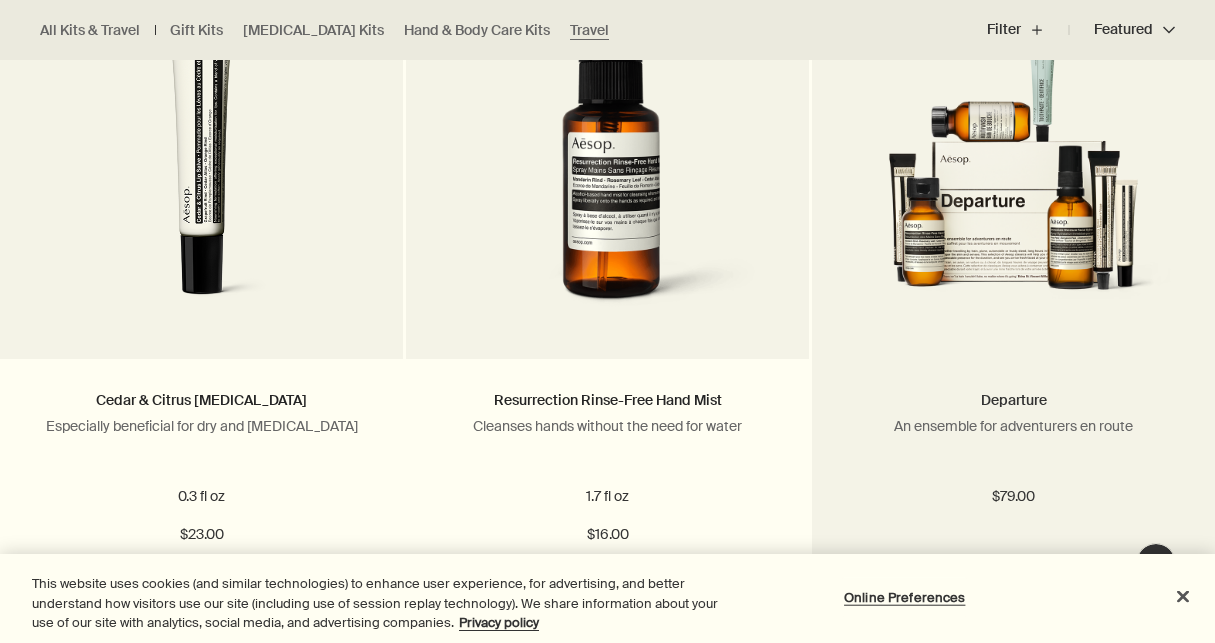 click on "Departure" at bounding box center [1014, 400] 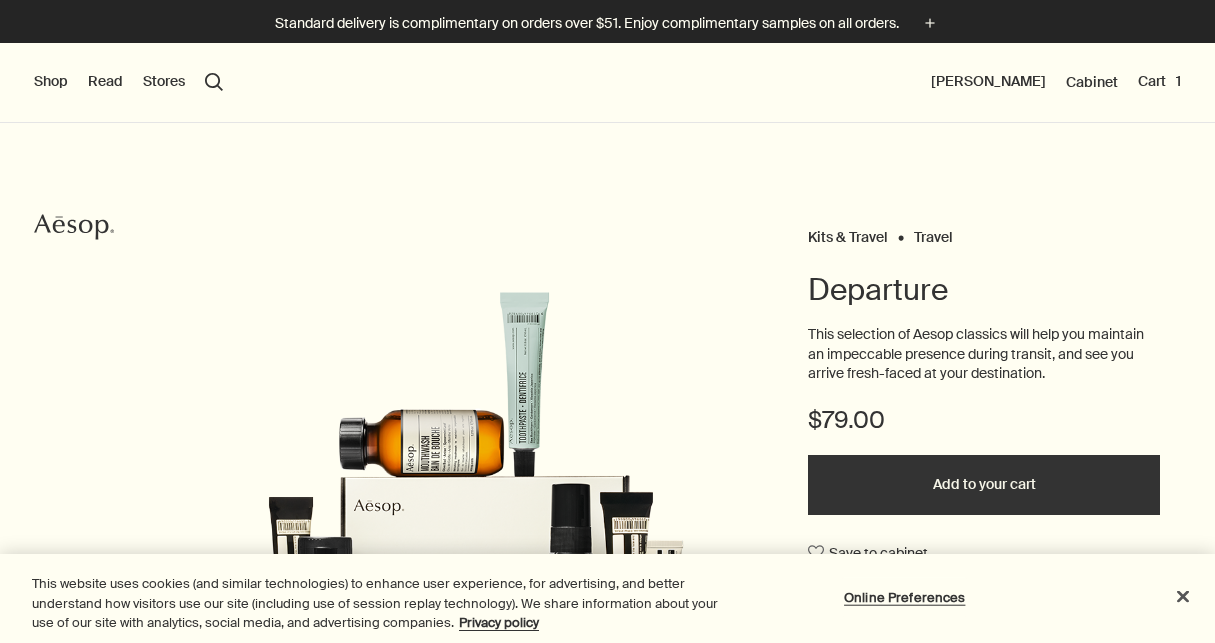 scroll, scrollTop: 0, scrollLeft: 0, axis: both 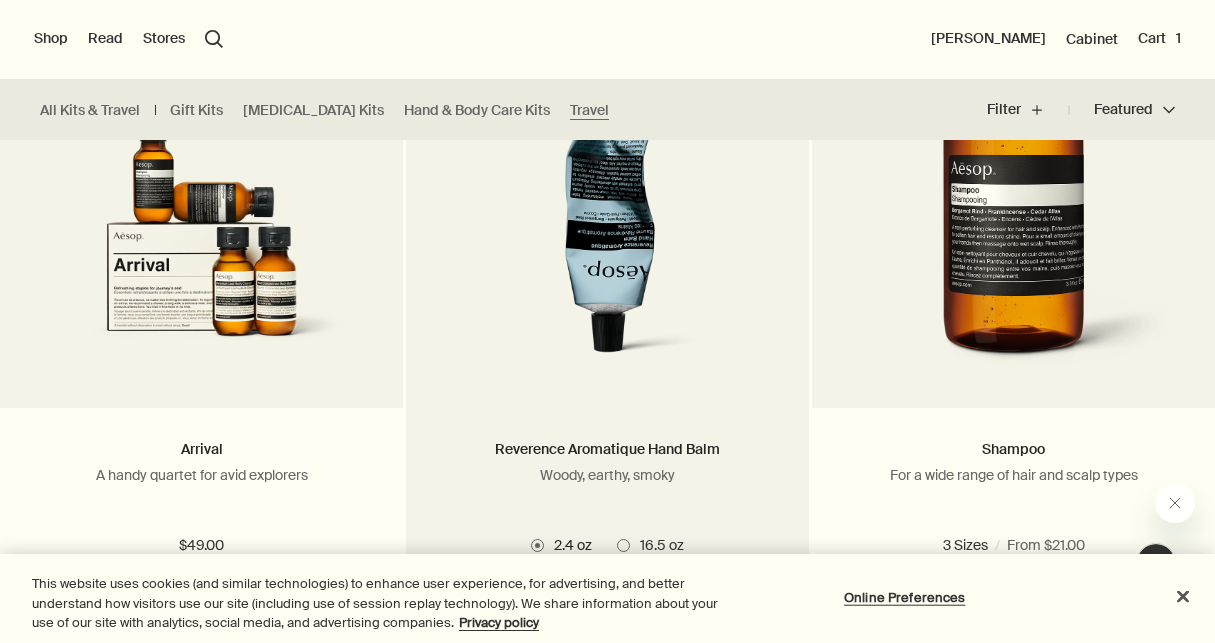 click at bounding box center [608, 193] 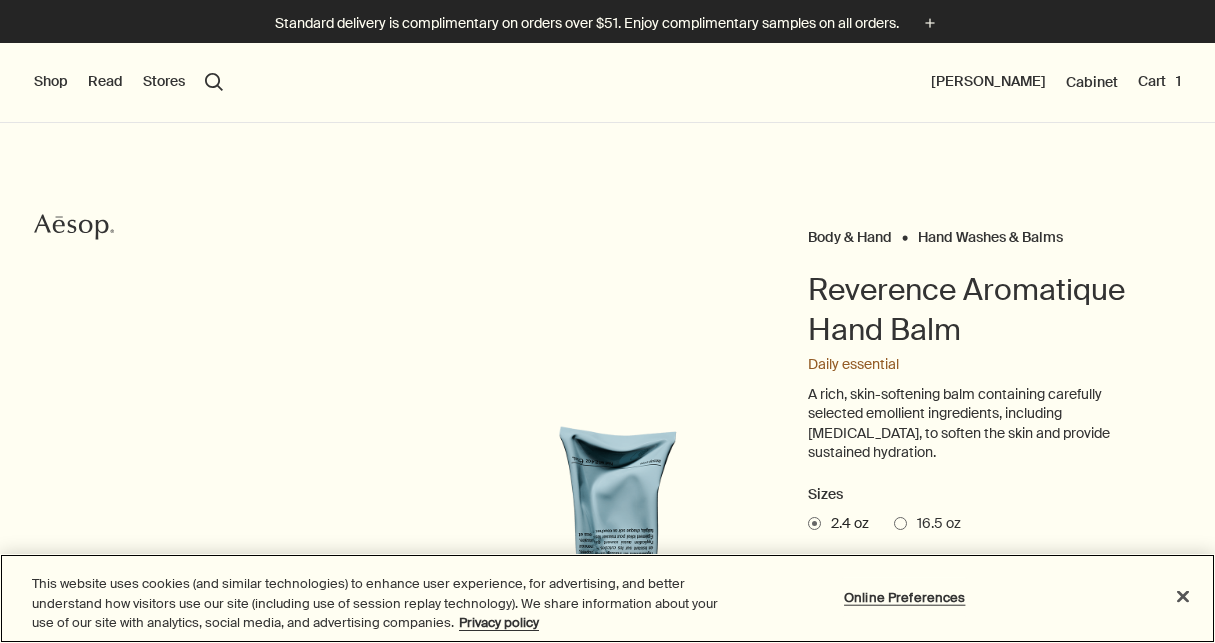 scroll, scrollTop: 0, scrollLeft: 0, axis: both 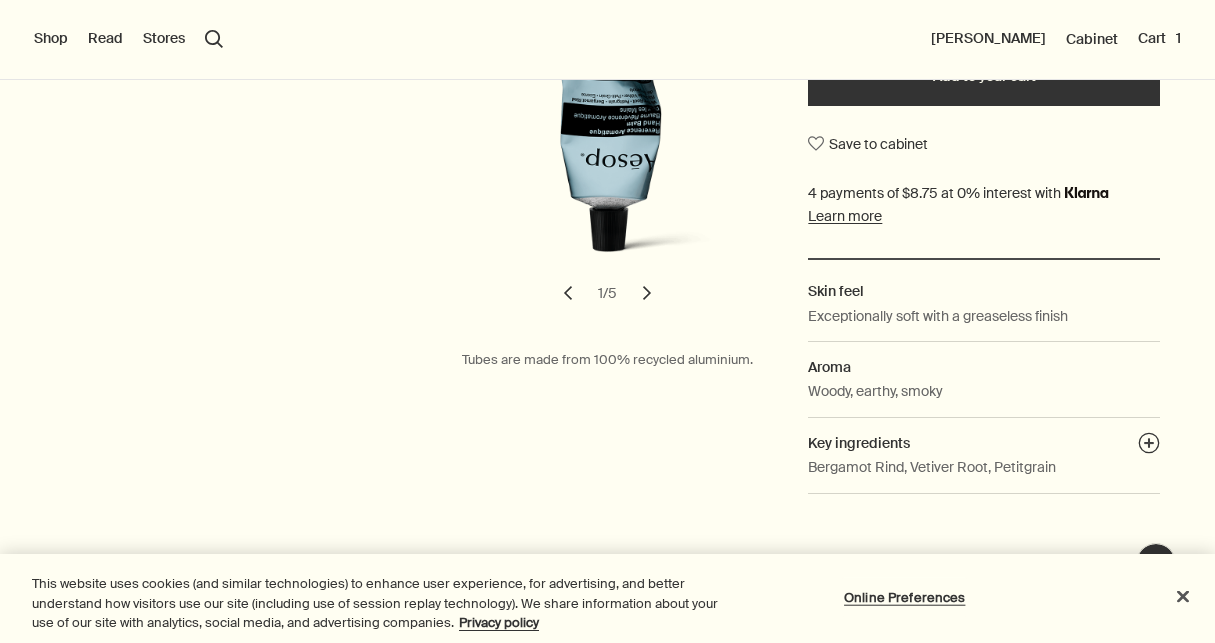click on "chevron" at bounding box center [647, 293] 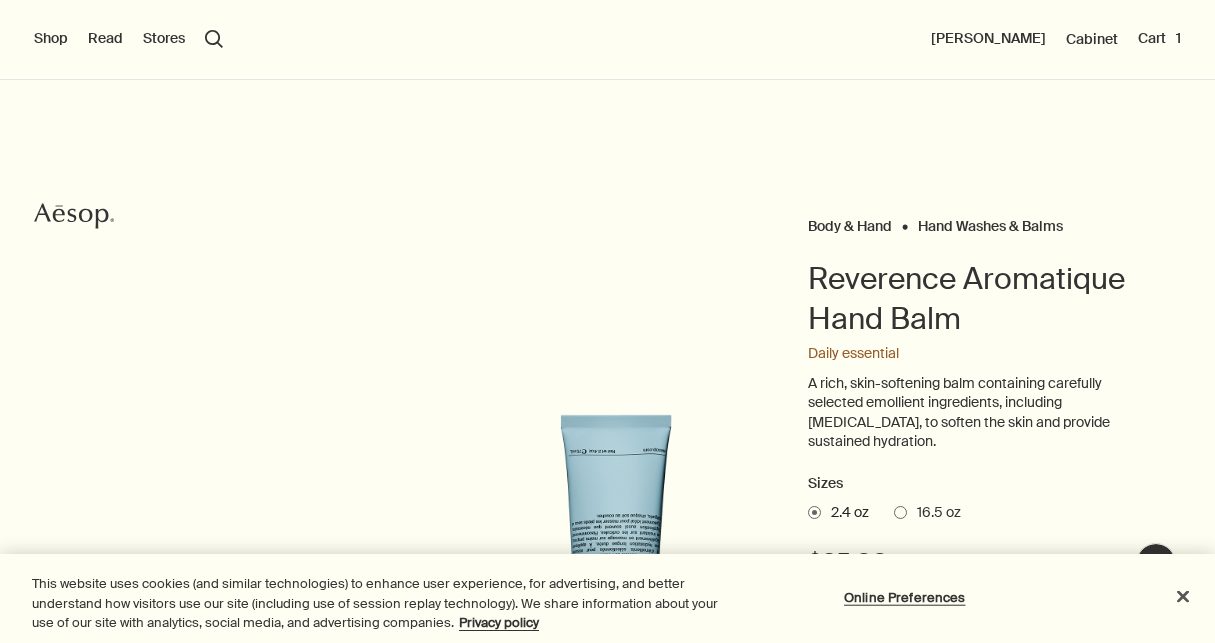 scroll, scrollTop: 0, scrollLeft: 0, axis: both 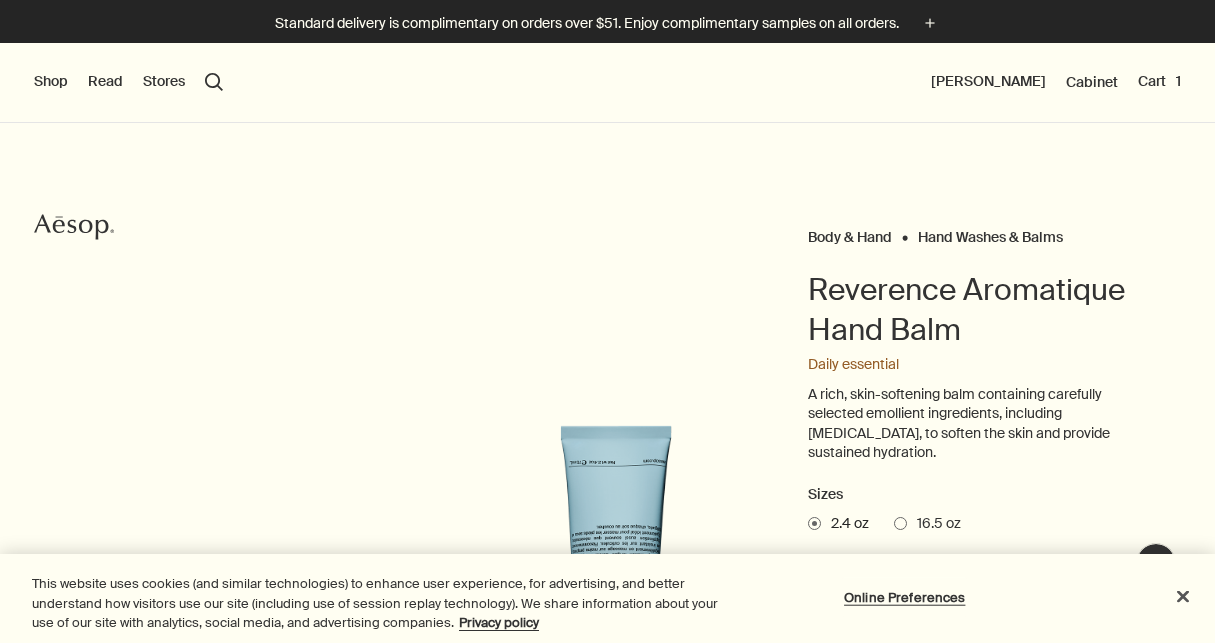 click on "Hand Washes & Balms" at bounding box center (990, 237) 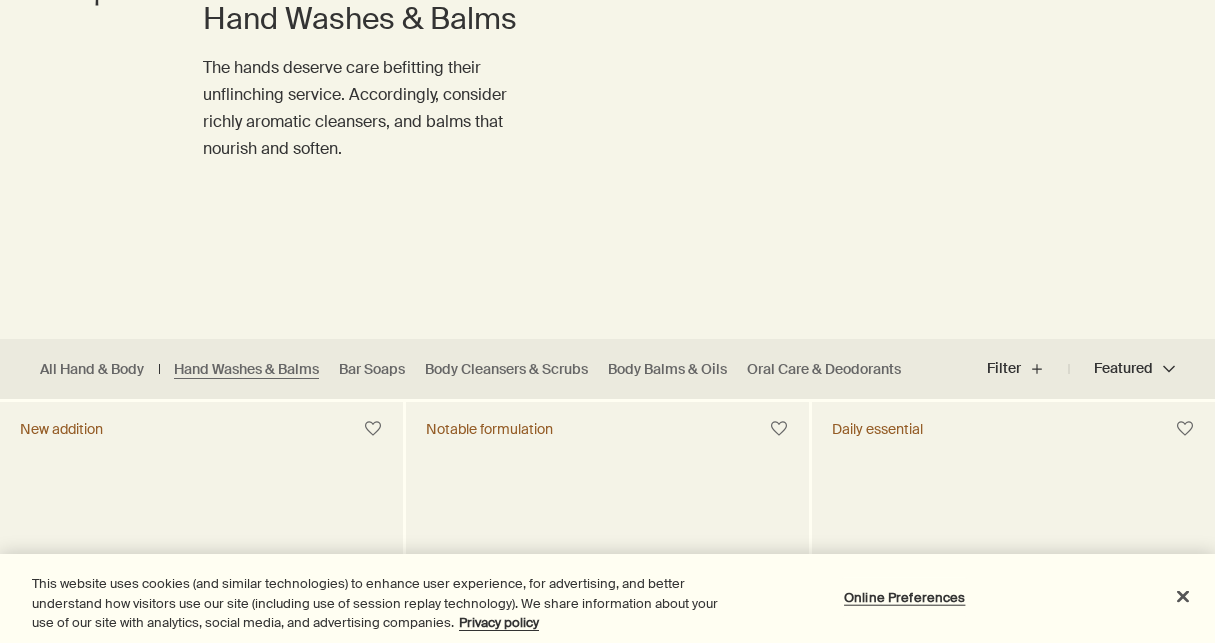 scroll, scrollTop: 310, scrollLeft: 0, axis: vertical 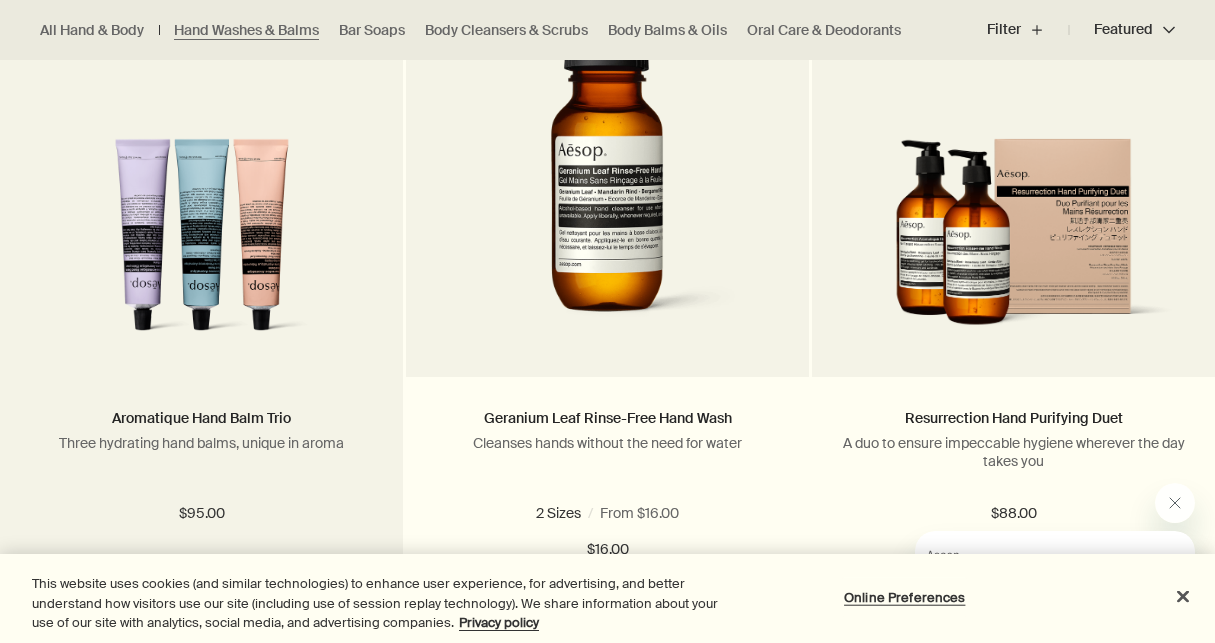 click at bounding box center [201, 242] 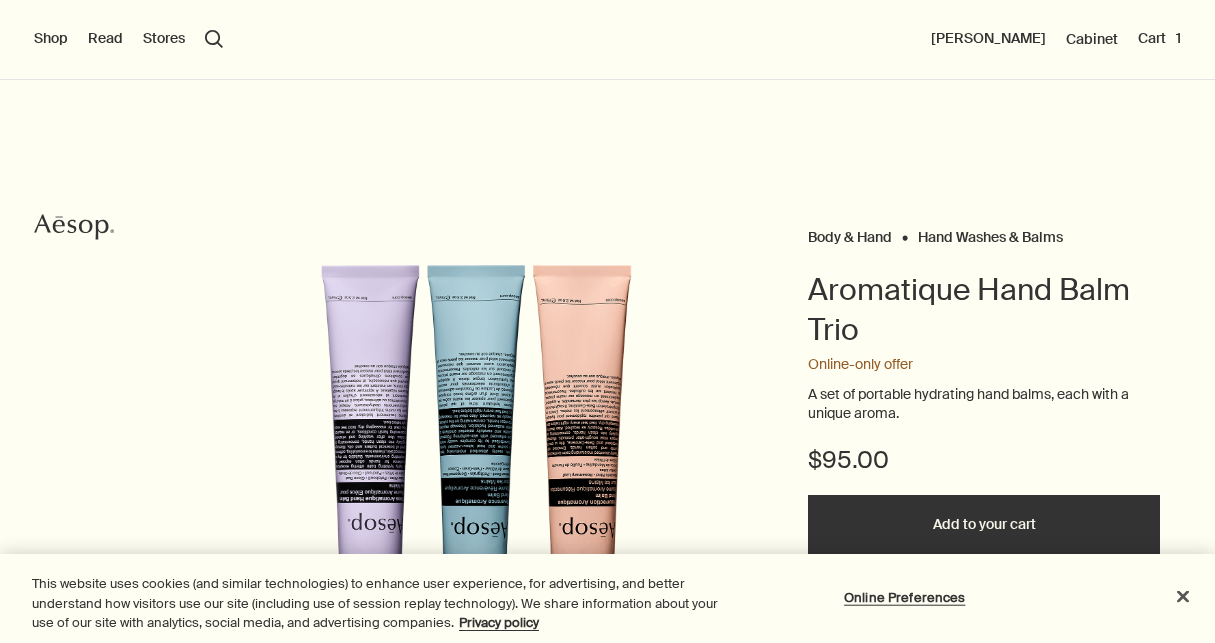 scroll, scrollTop: 0, scrollLeft: 0, axis: both 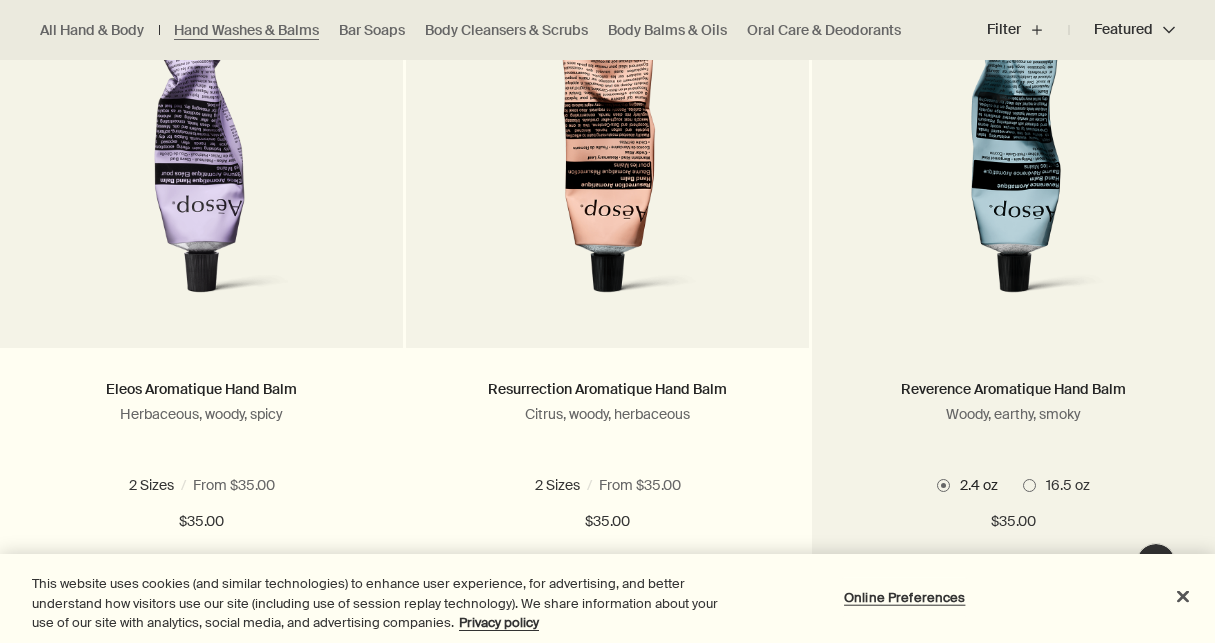 click at bounding box center (1014, 133) 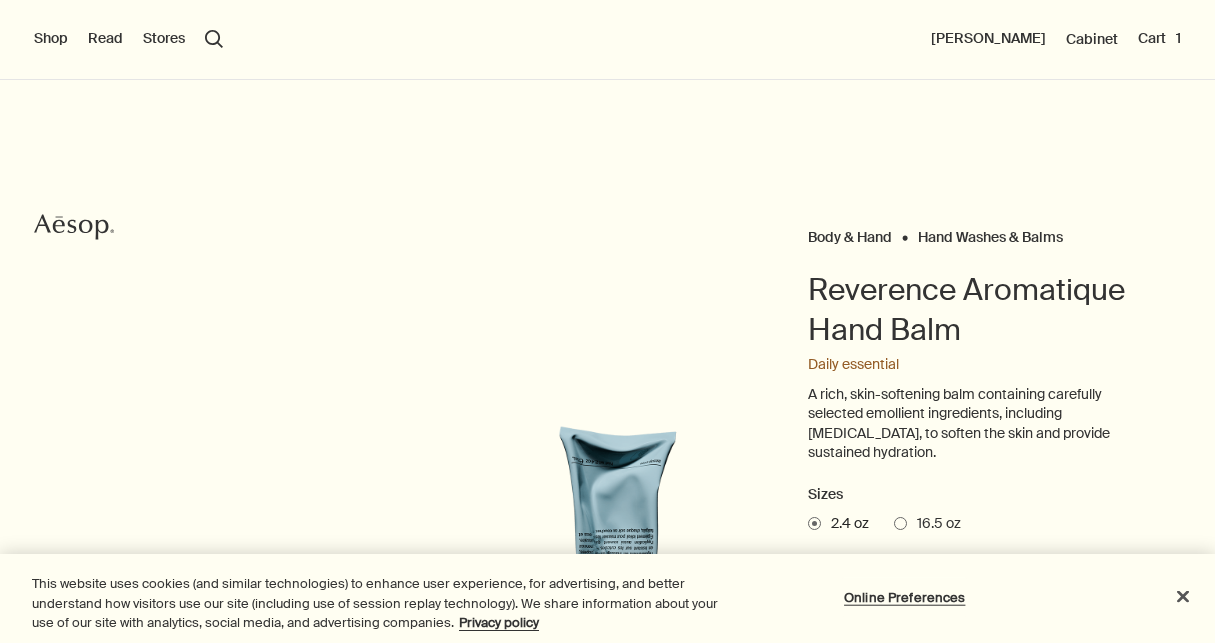 scroll, scrollTop: 0, scrollLeft: 0, axis: both 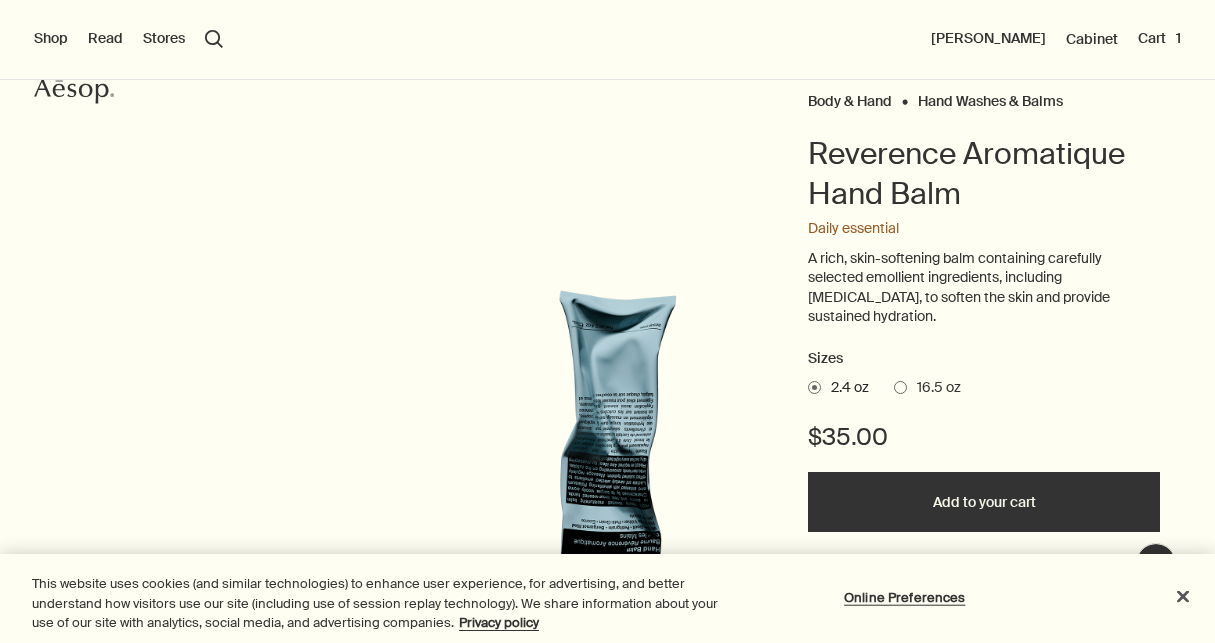 click on "Add to your cart" at bounding box center (984, 502) 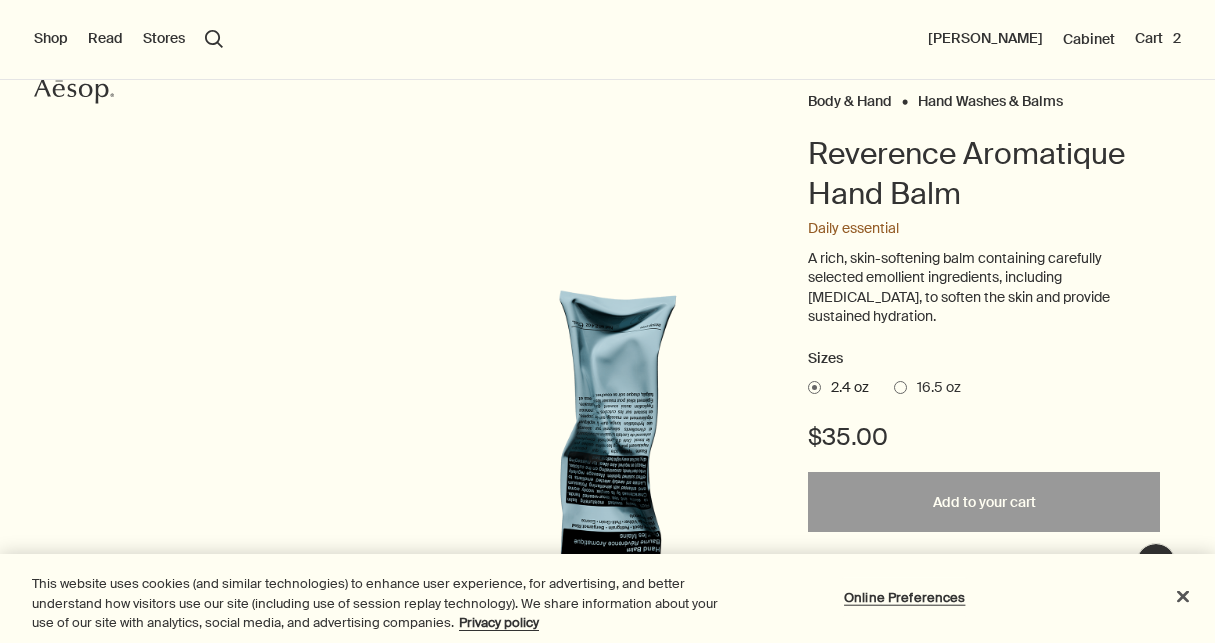 scroll, scrollTop: 0, scrollLeft: 0, axis: both 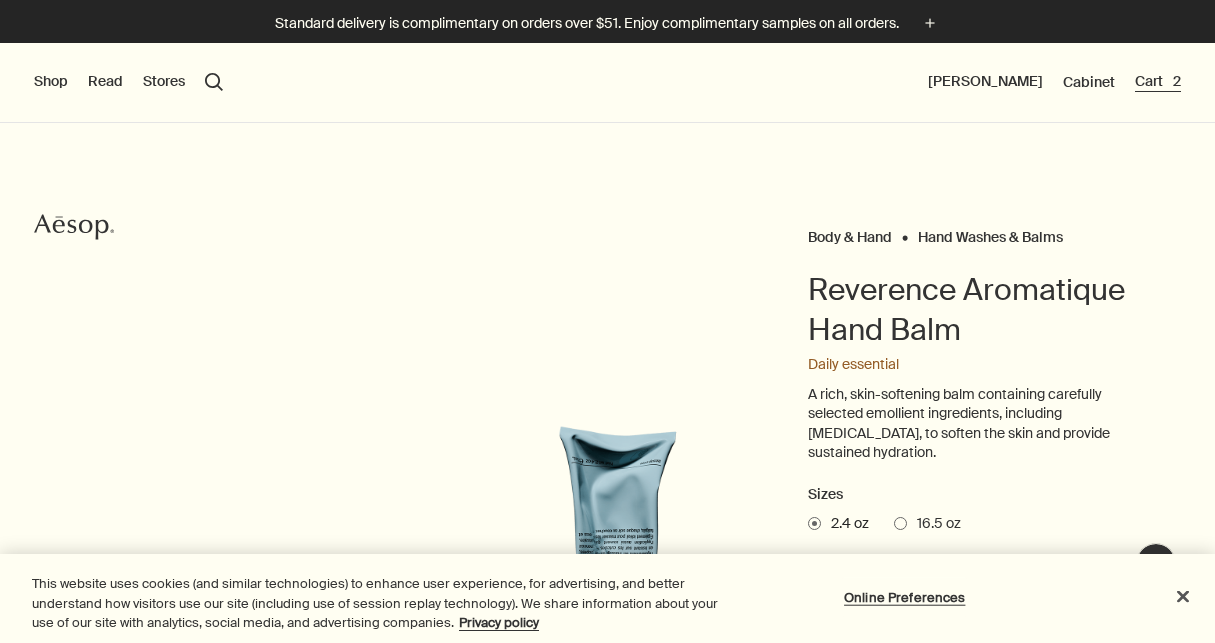 click on "Cart 2" at bounding box center [1158, 82] 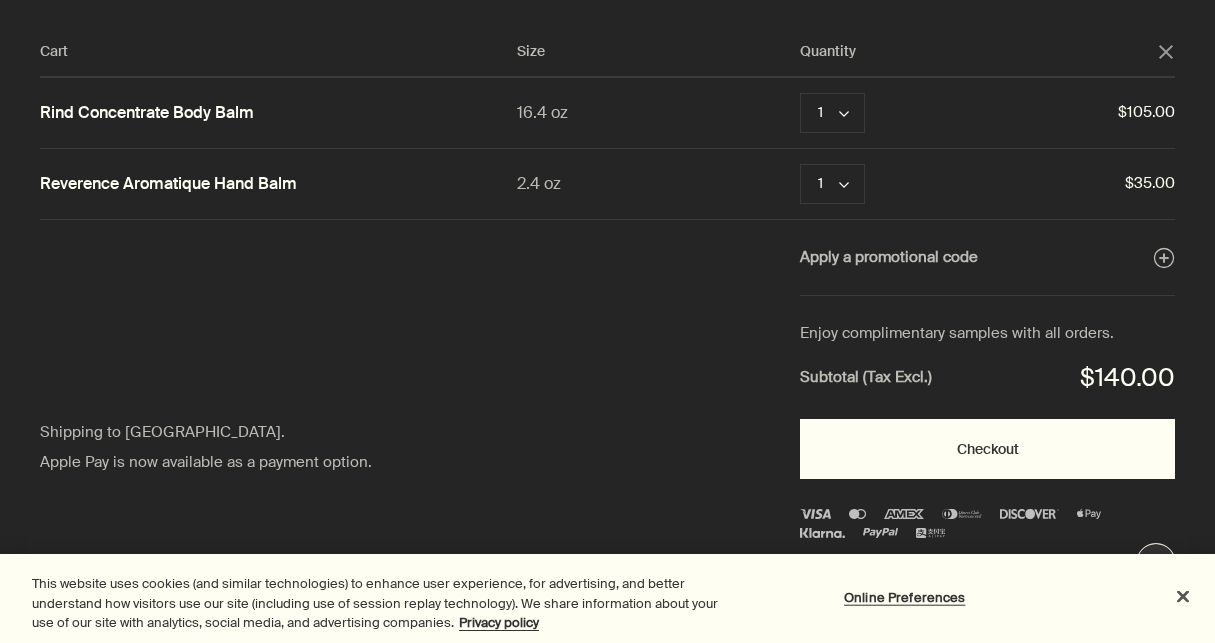 click on "Checkout" at bounding box center (987, 449) 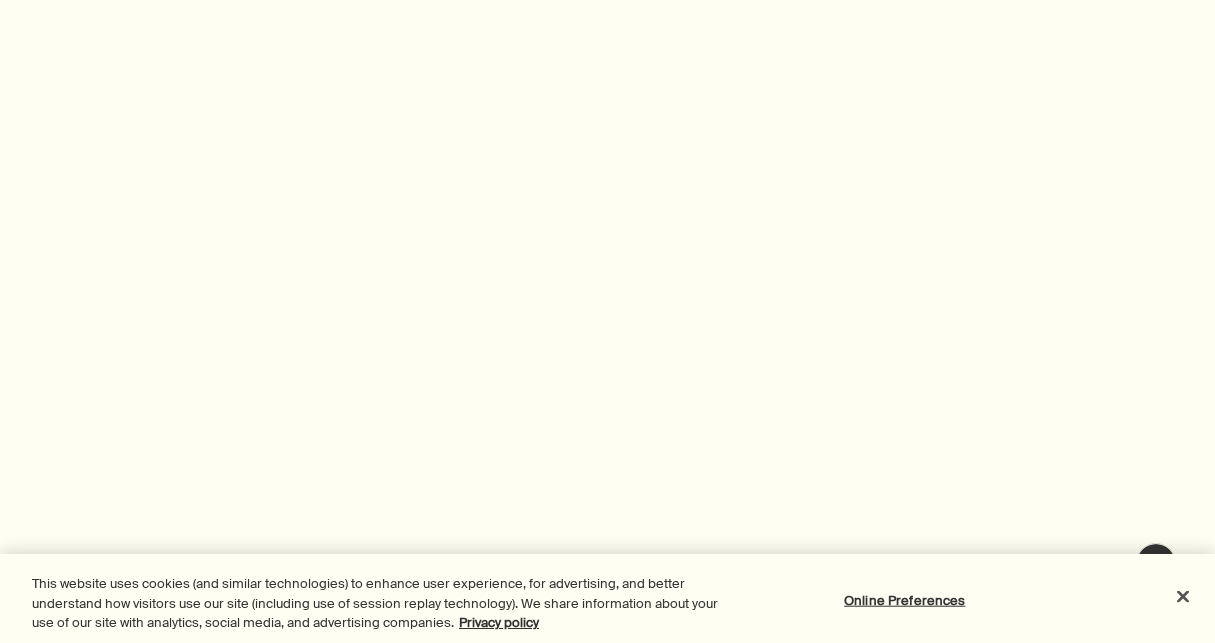 scroll, scrollTop: 0, scrollLeft: 0, axis: both 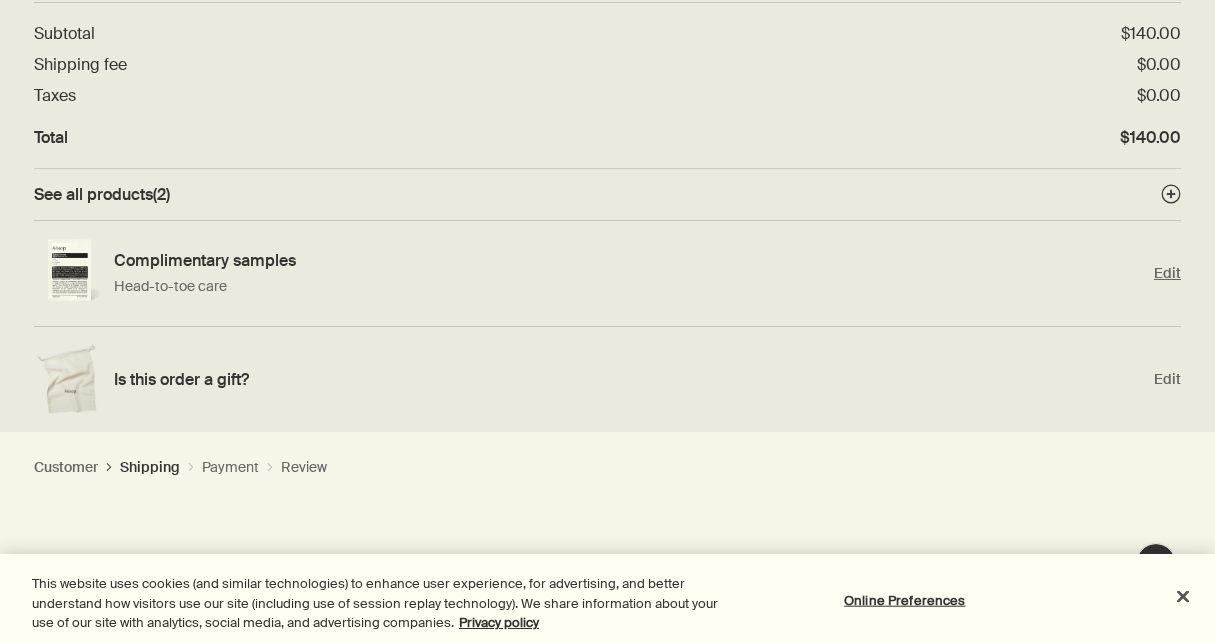 click on "Edit" at bounding box center [1167, 273] 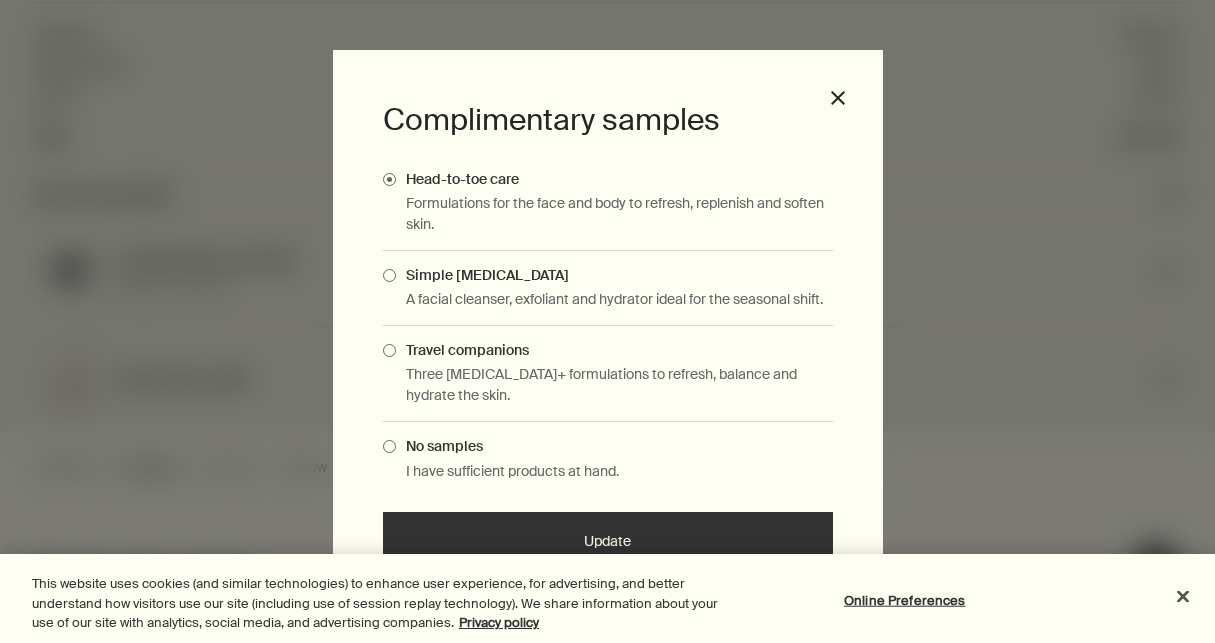 click at bounding box center [389, 446] 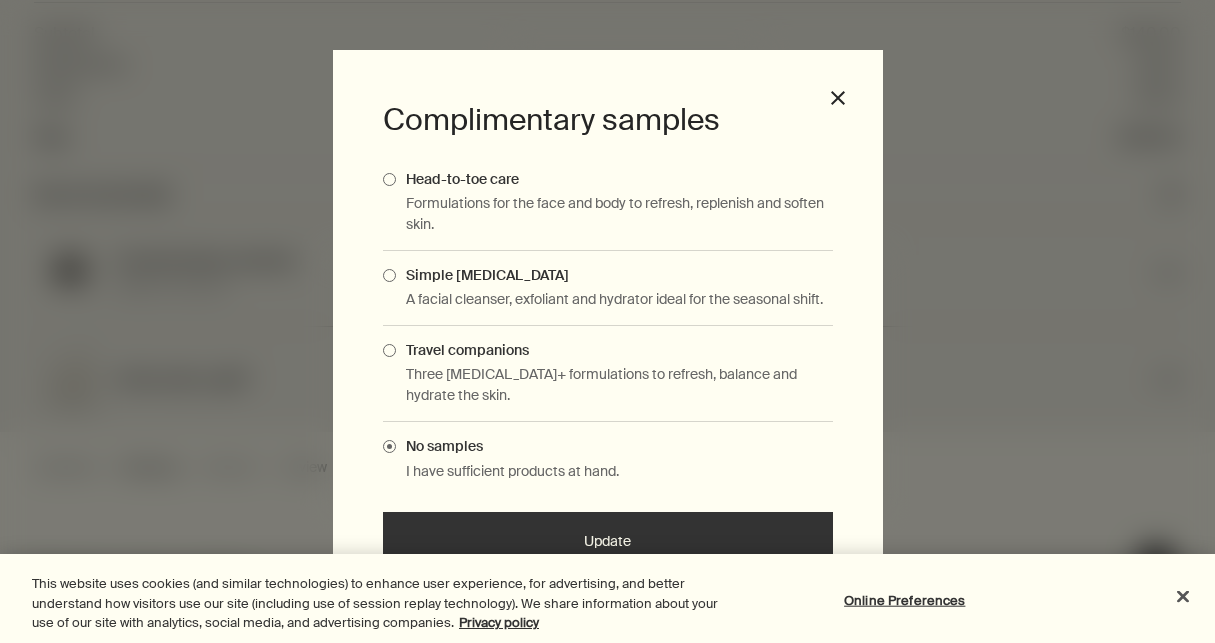 click on "Update" at bounding box center [608, 542] 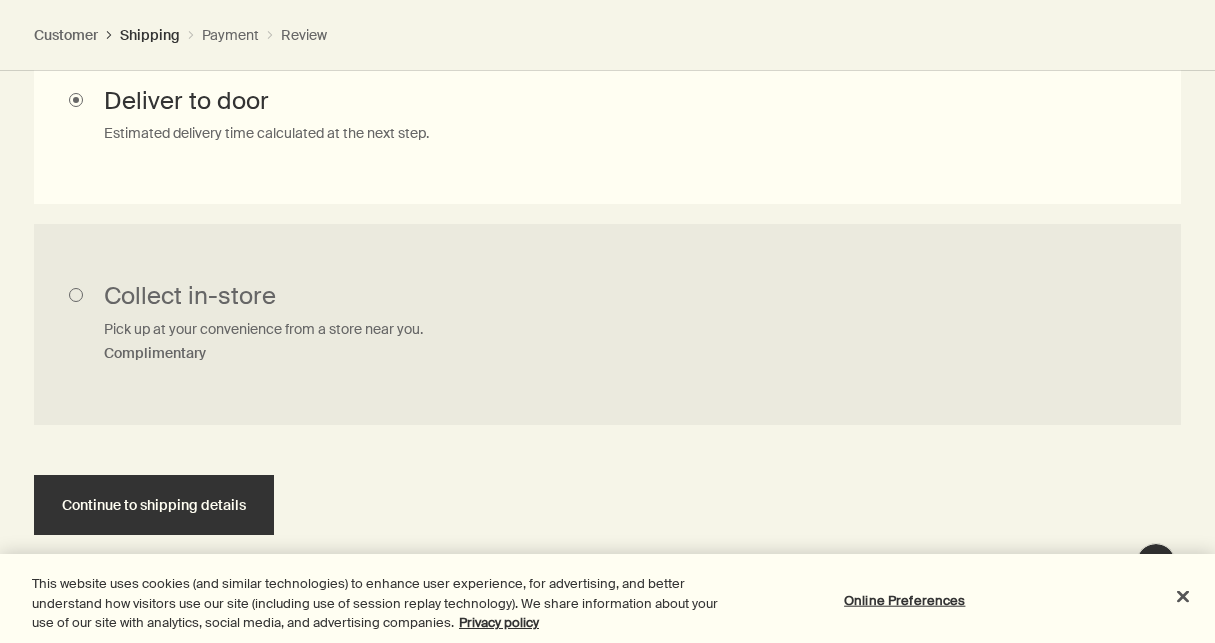 scroll, scrollTop: 1201, scrollLeft: 0, axis: vertical 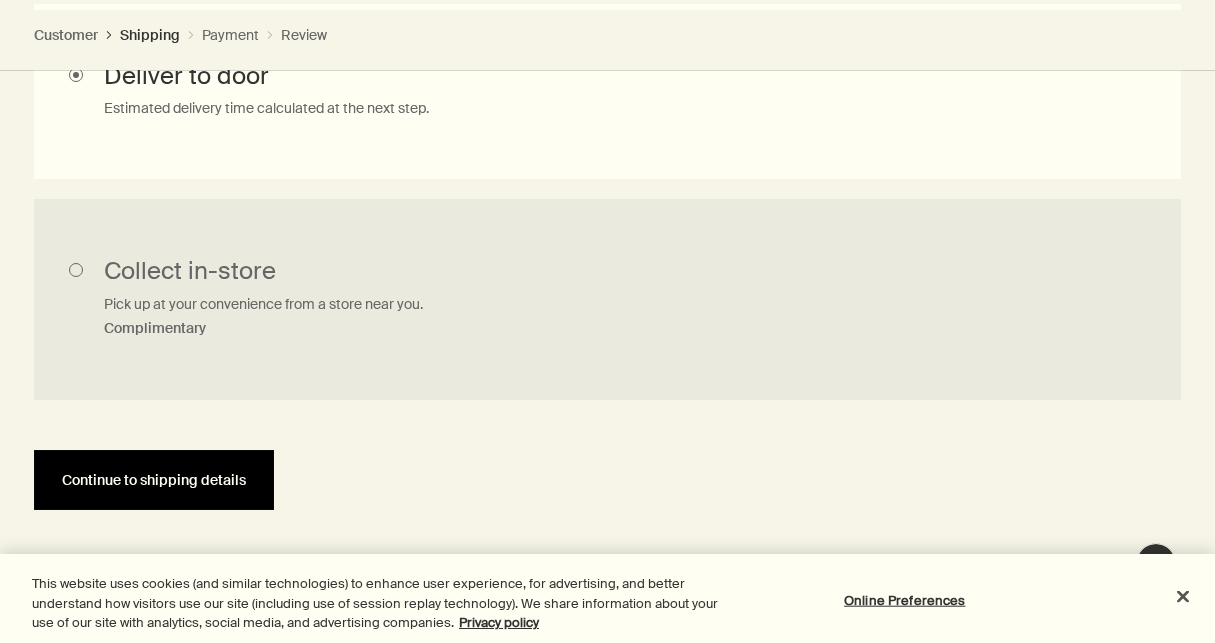 click on "Continue to shipping details" at bounding box center [154, 480] 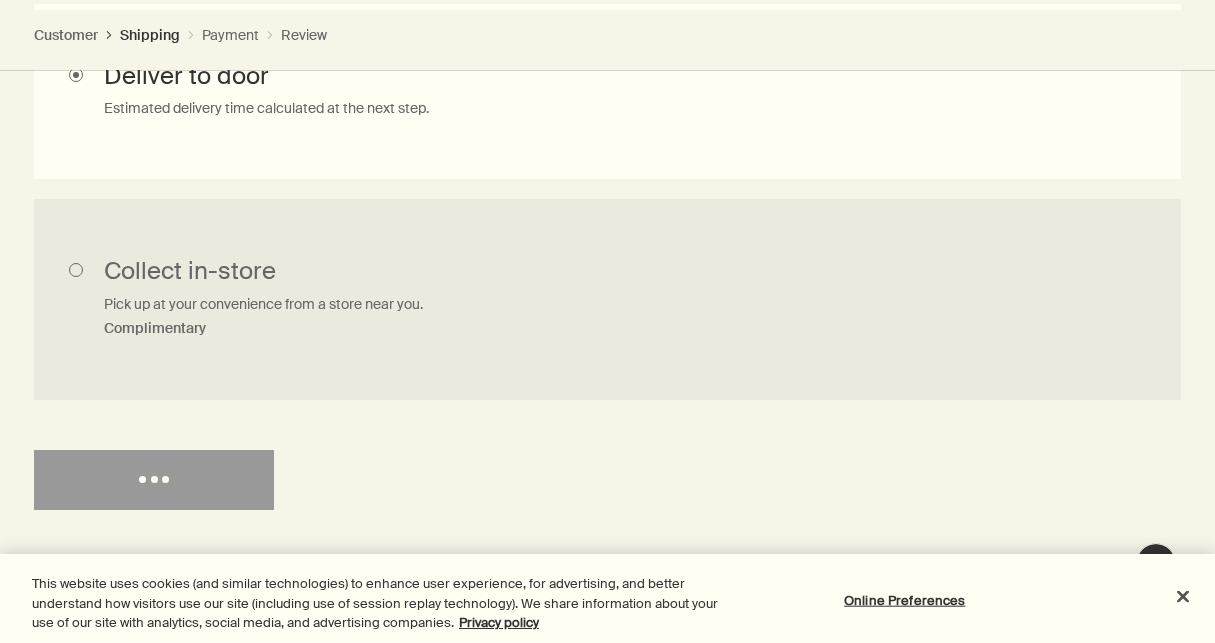 select on "US" 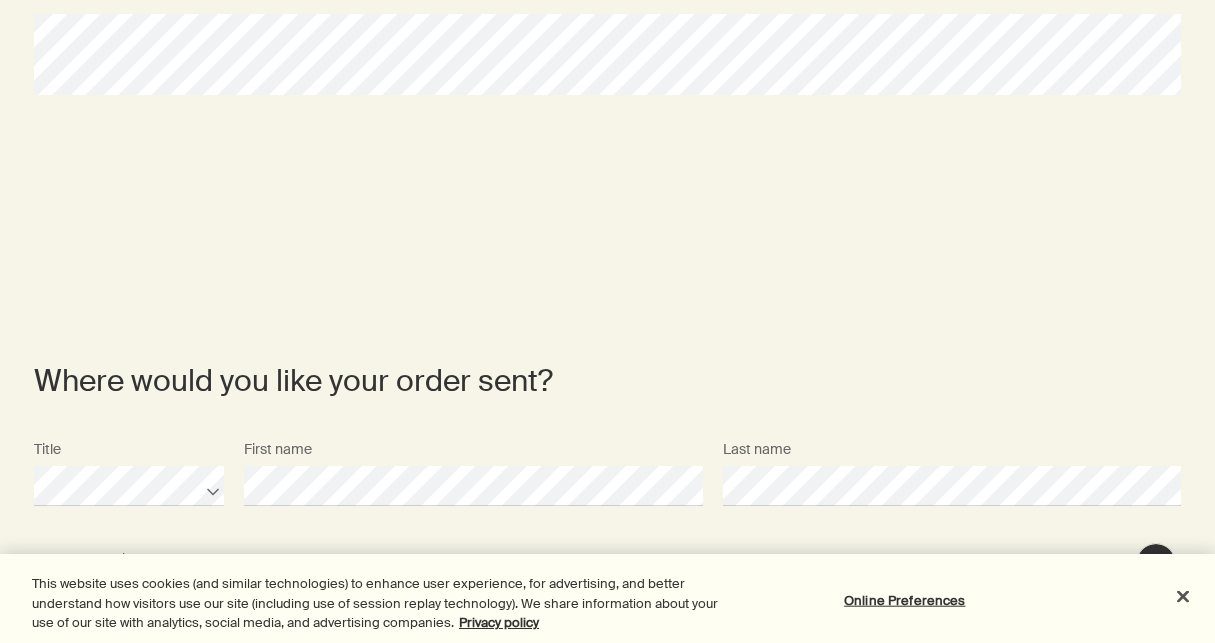 scroll, scrollTop: 0, scrollLeft: 0, axis: both 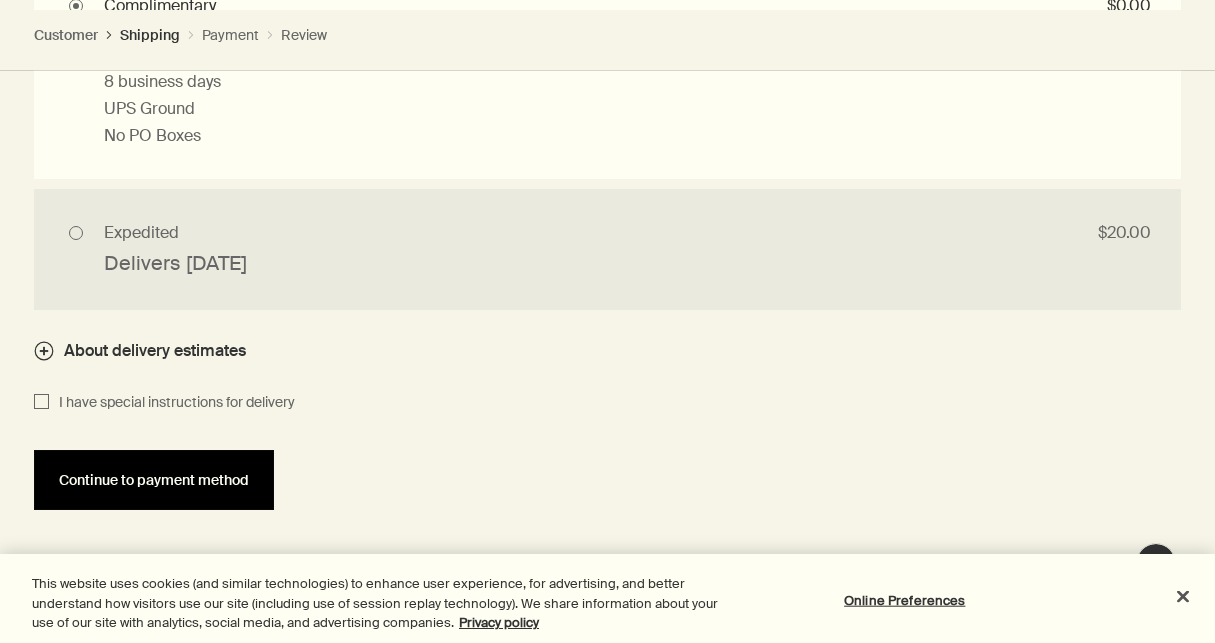 click on "Continue to payment method" at bounding box center (154, 480) 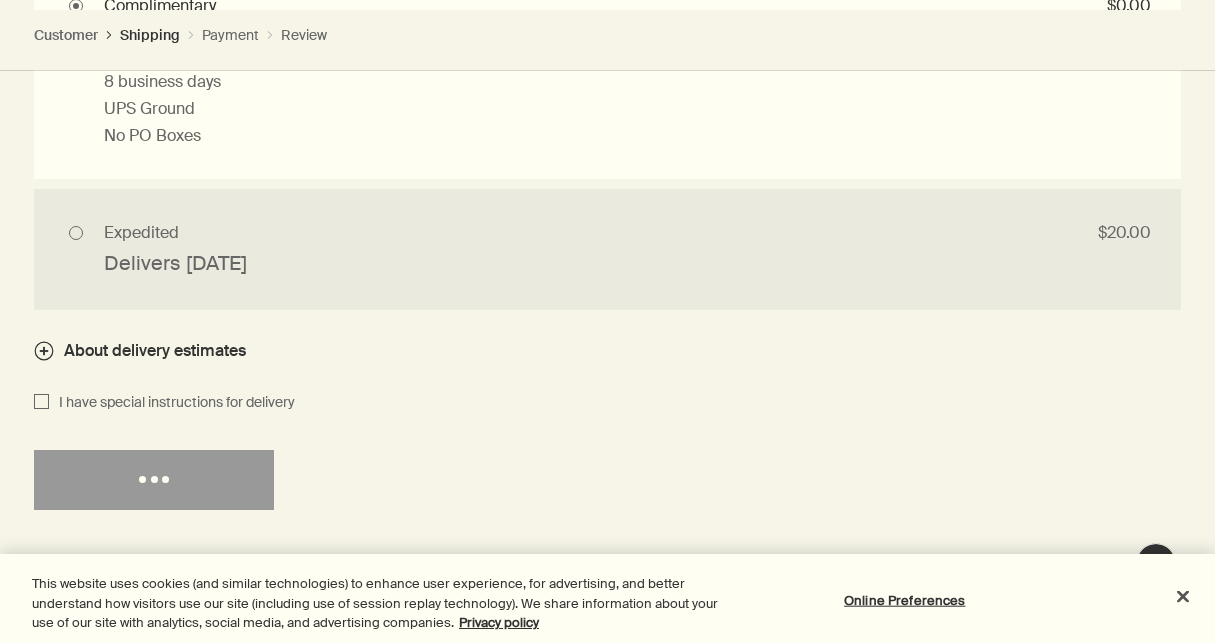 select on "US" 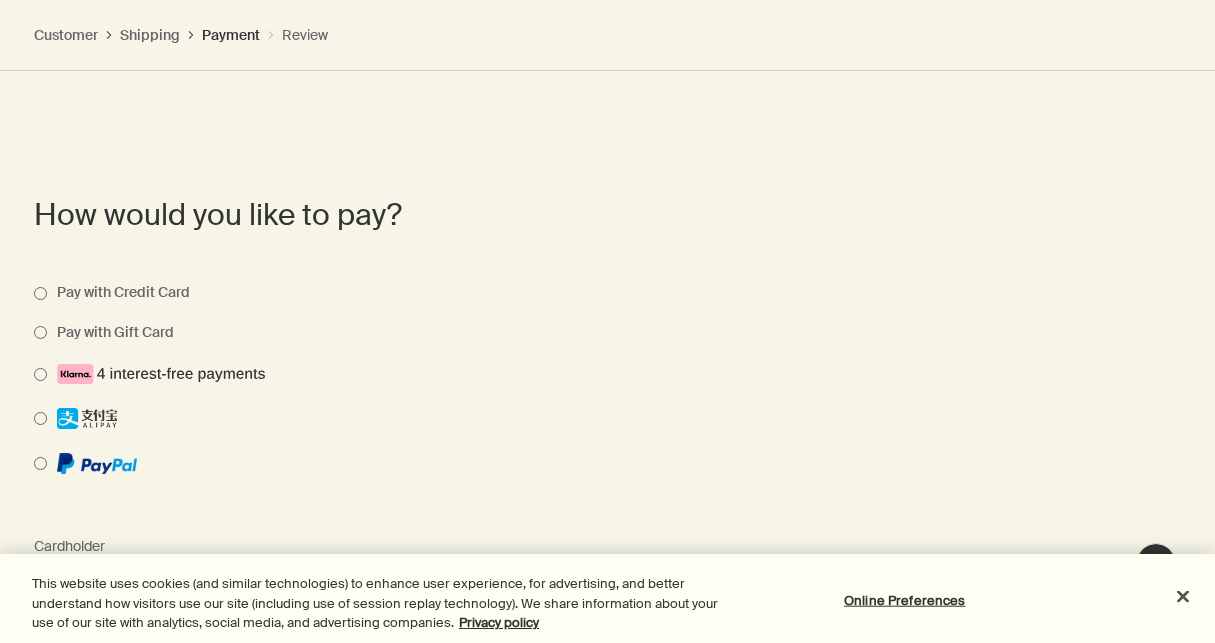 scroll, scrollTop: 1912, scrollLeft: 0, axis: vertical 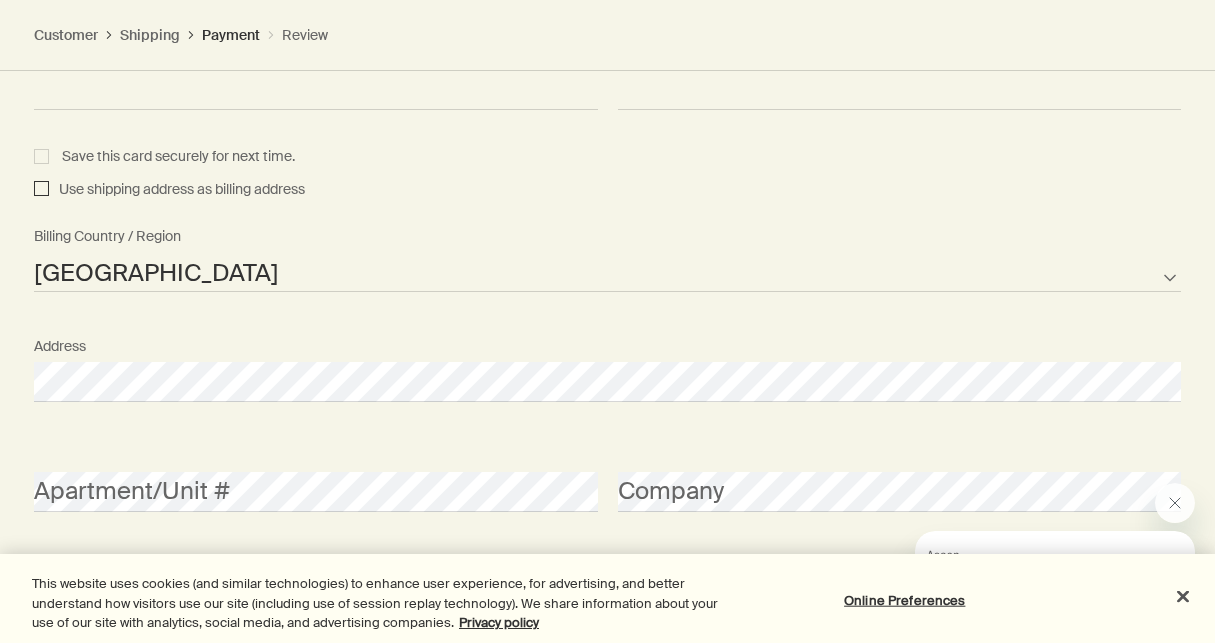 click on "Use shipping address as billing address" at bounding box center (41, 190) 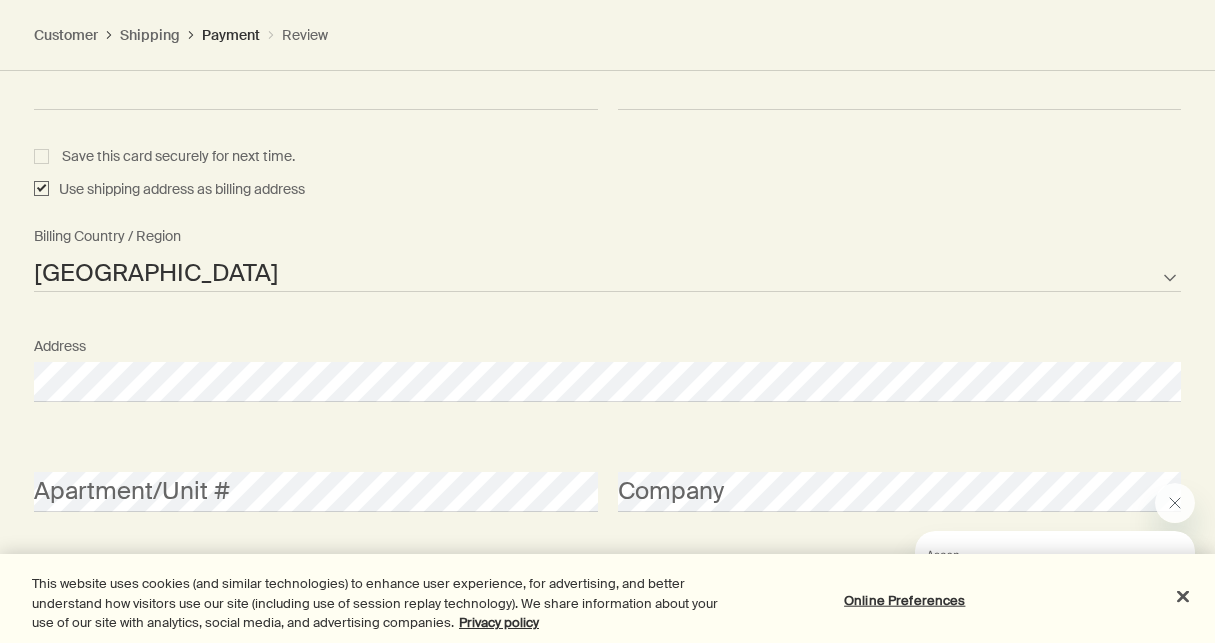 checkbox on "true" 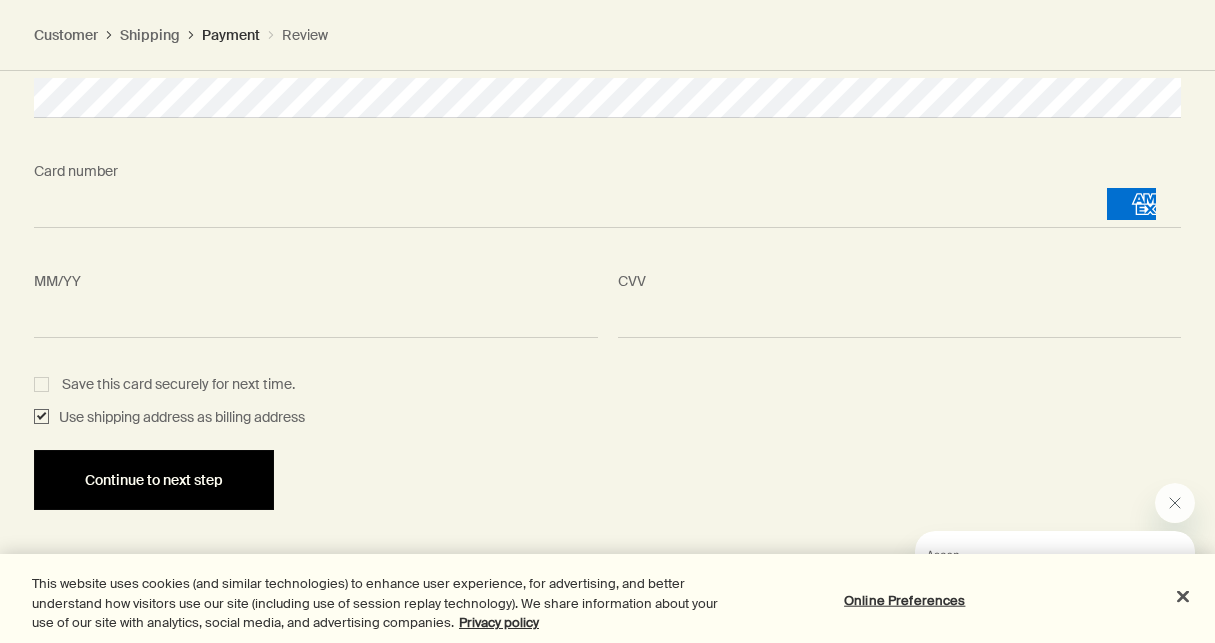 click on "Continue to next step" at bounding box center (154, 480) 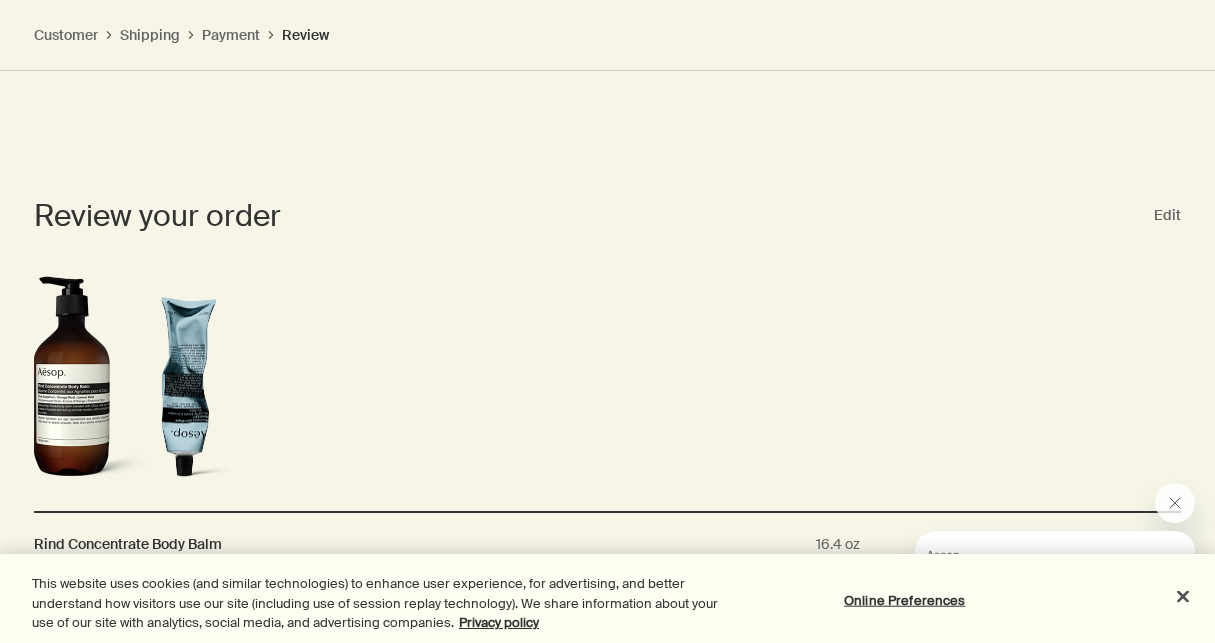 scroll, scrollTop: 2289, scrollLeft: 0, axis: vertical 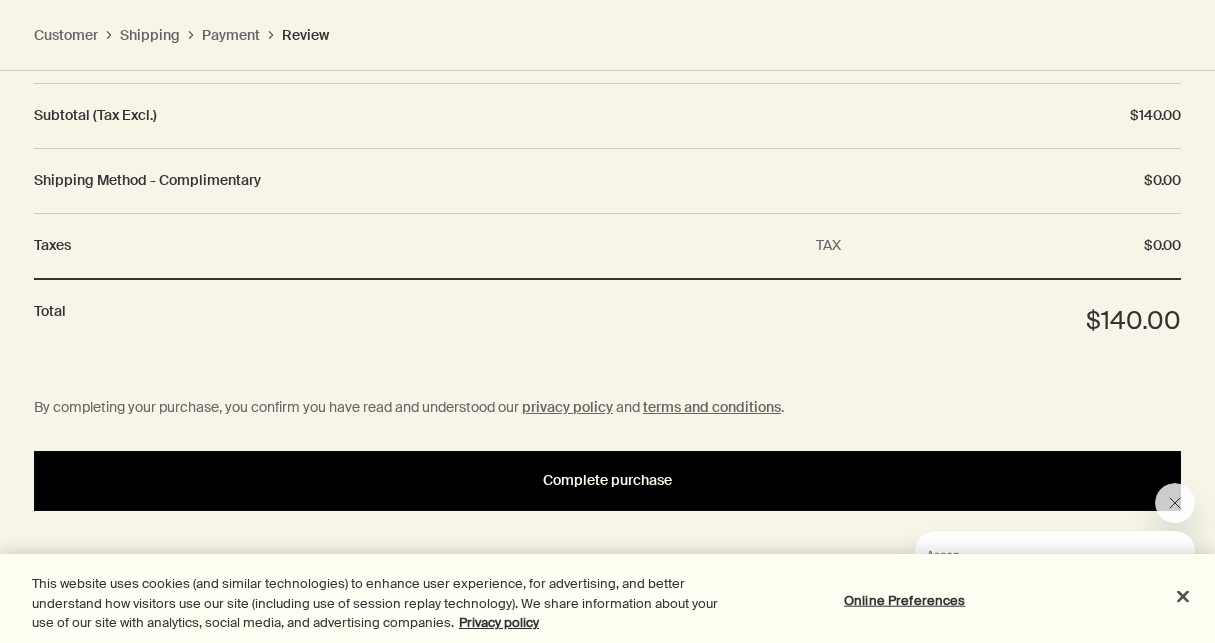 click on "Complete purchase" at bounding box center [607, 481] 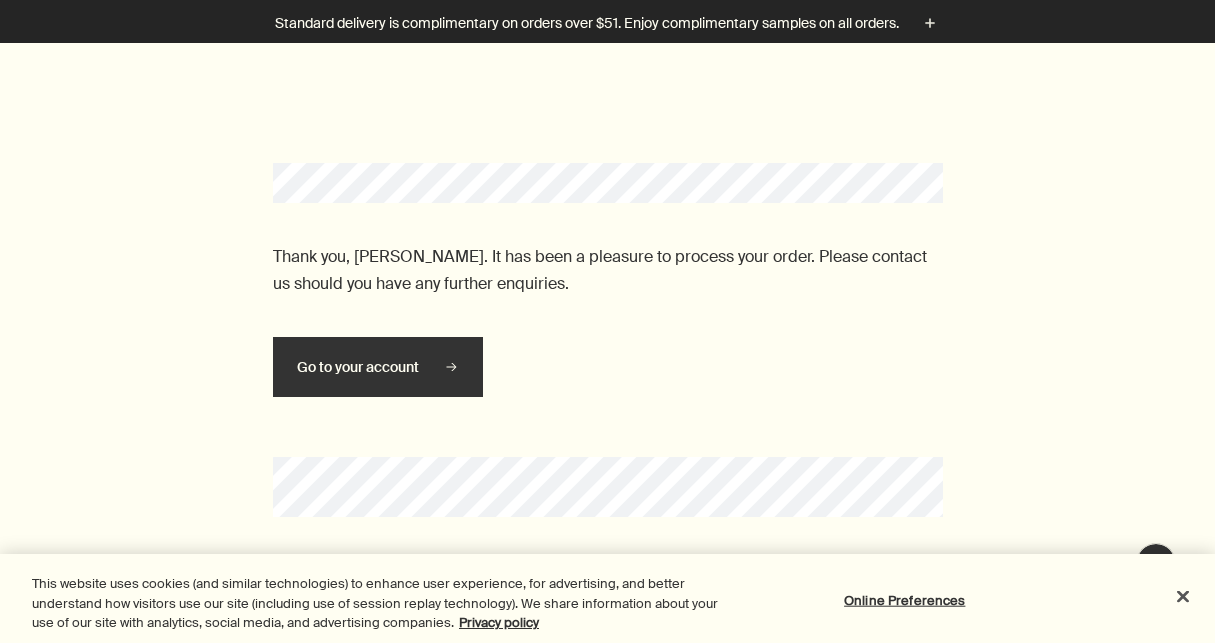 scroll, scrollTop: 0, scrollLeft: 0, axis: both 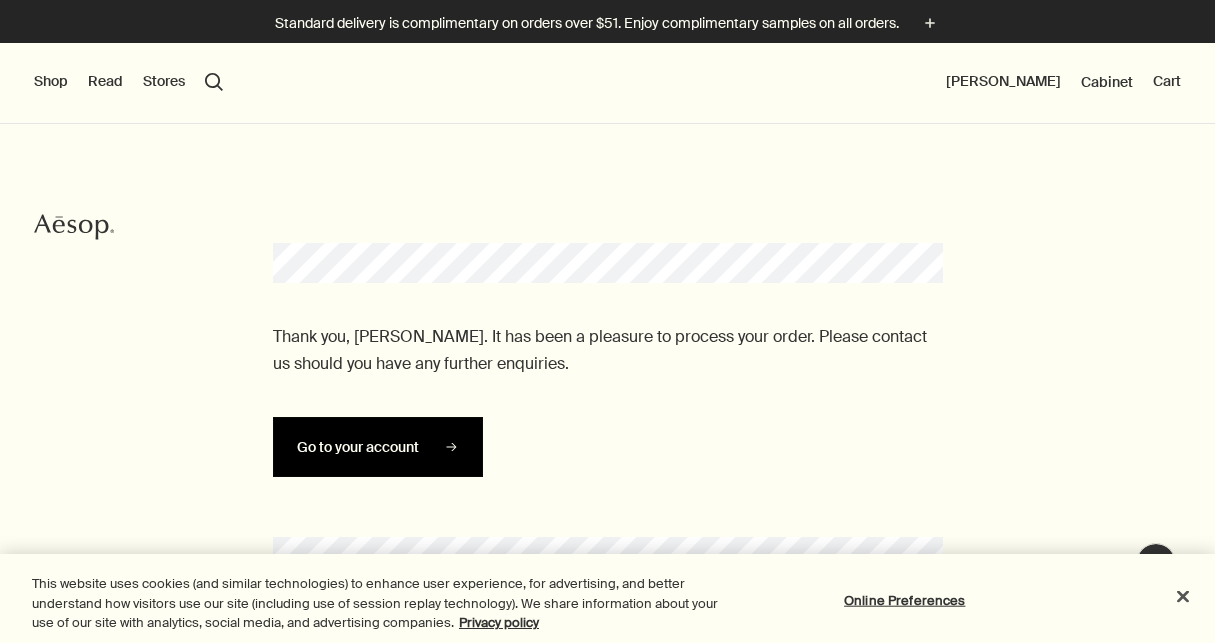 click on "Go to your account" at bounding box center [358, 447] 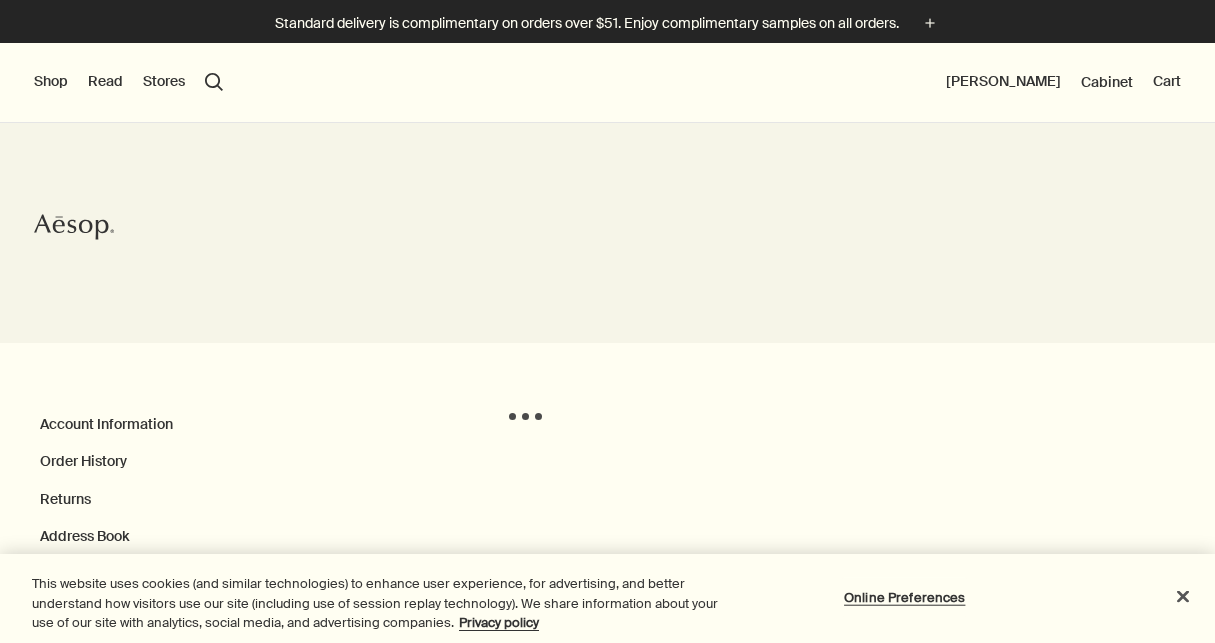 scroll, scrollTop: 0, scrollLeft: 0, axis: both 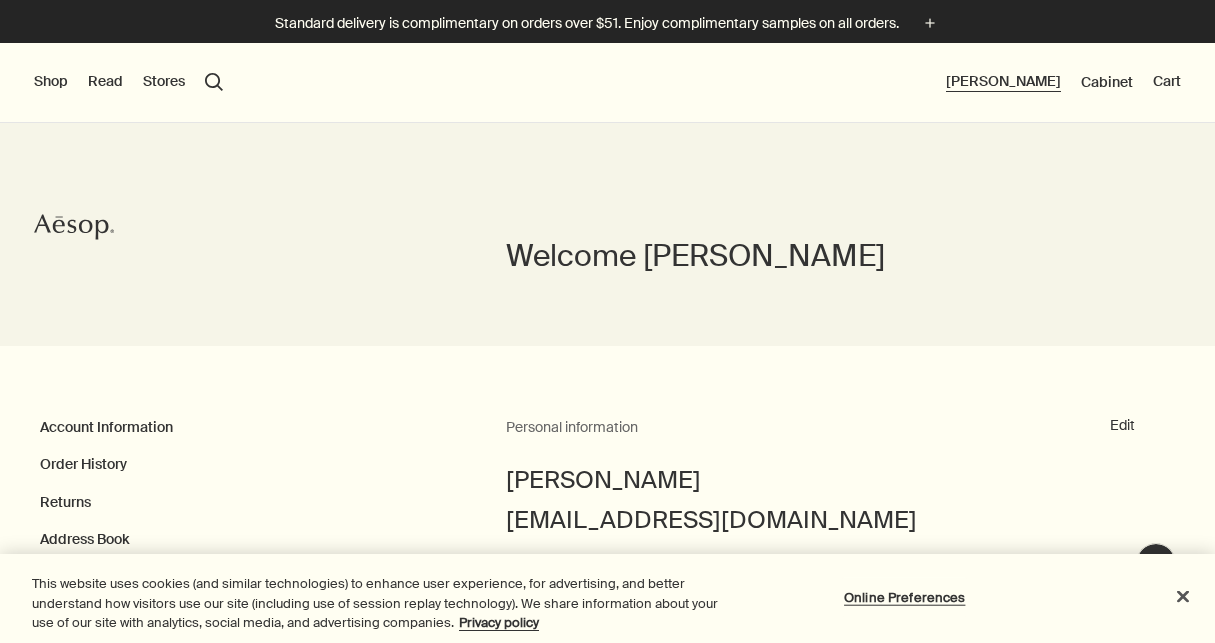 click on "[PERSON_NAME]" at bounding box center (1003, 82) 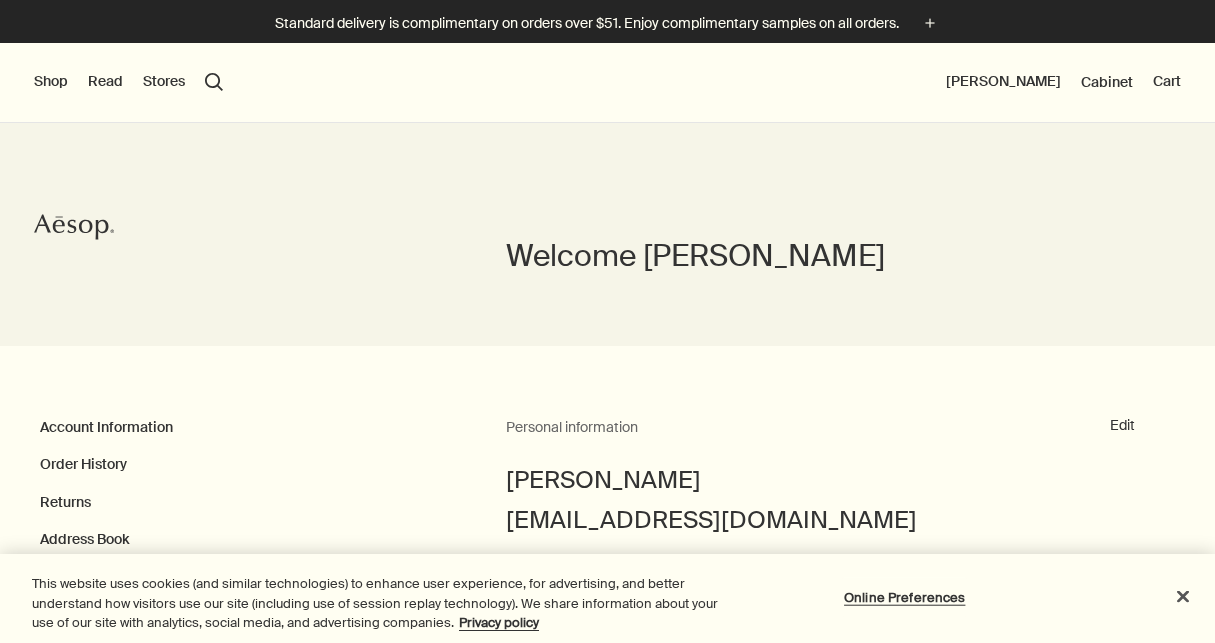 scroll, scrollTop: 0, scrollLeft: 0, axis: both 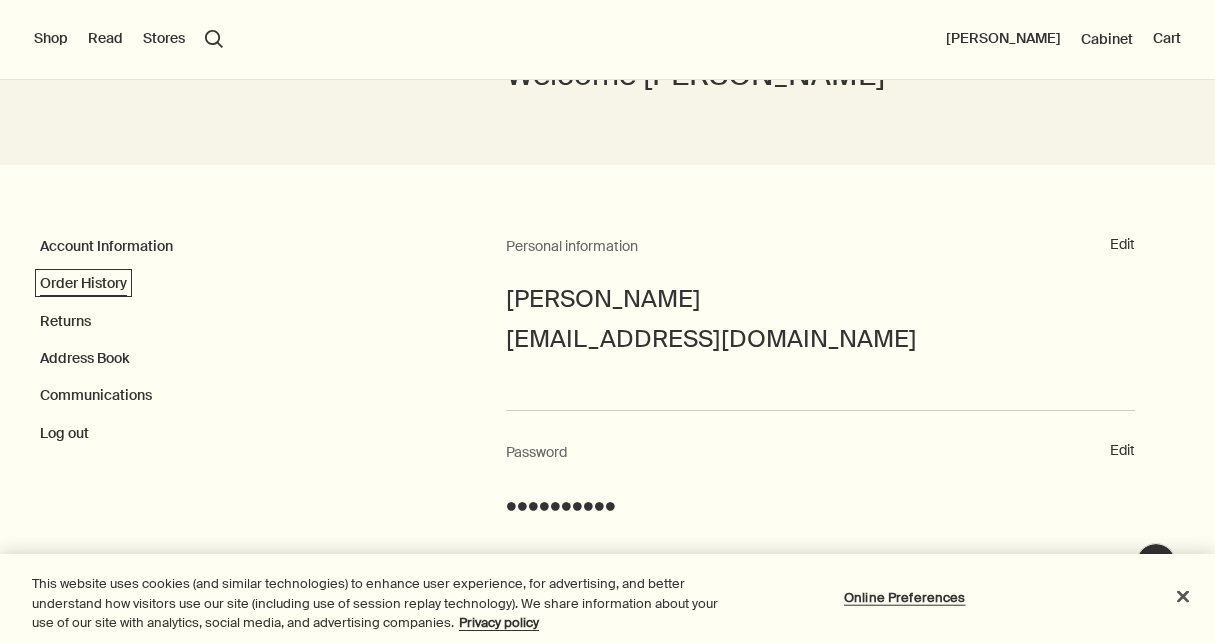click on "Order History" at bounding box center (83, 283) 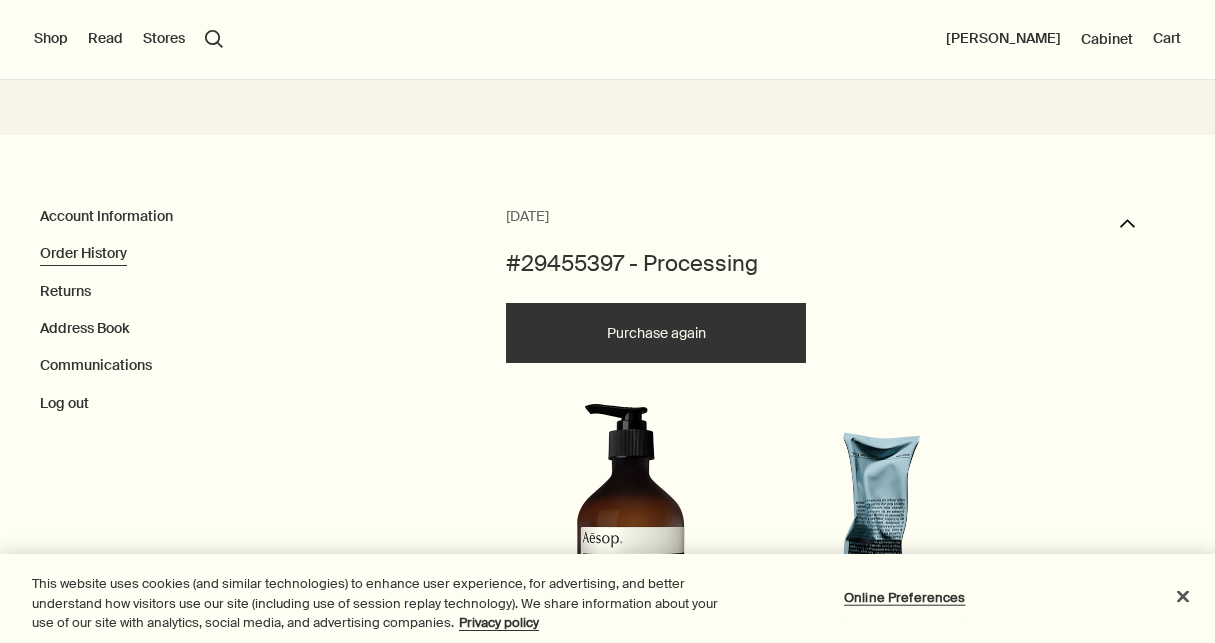 scroll, scrollTop: 0, scrollLeft: 0, axis: both 